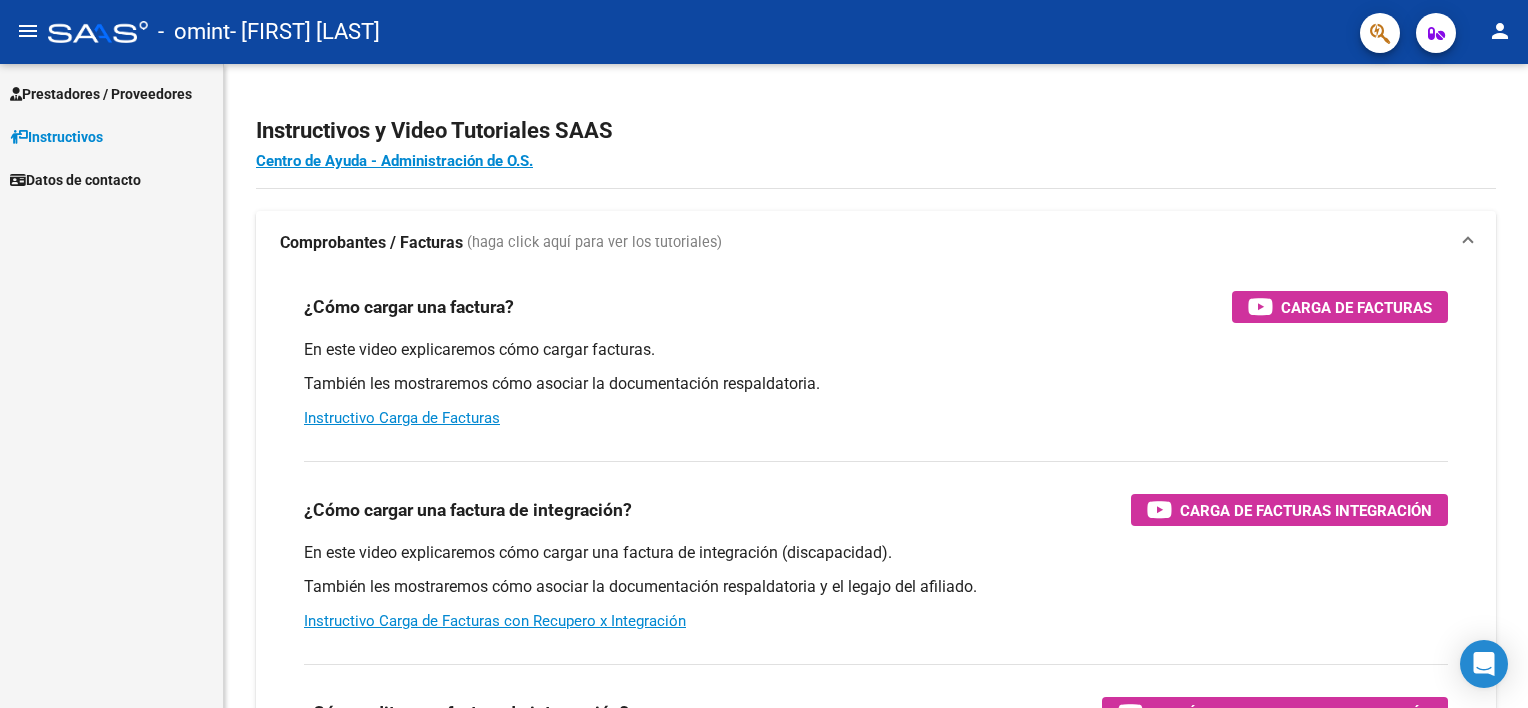 scroll, scrollTop: 0, scrollLeft: 0, axis: both 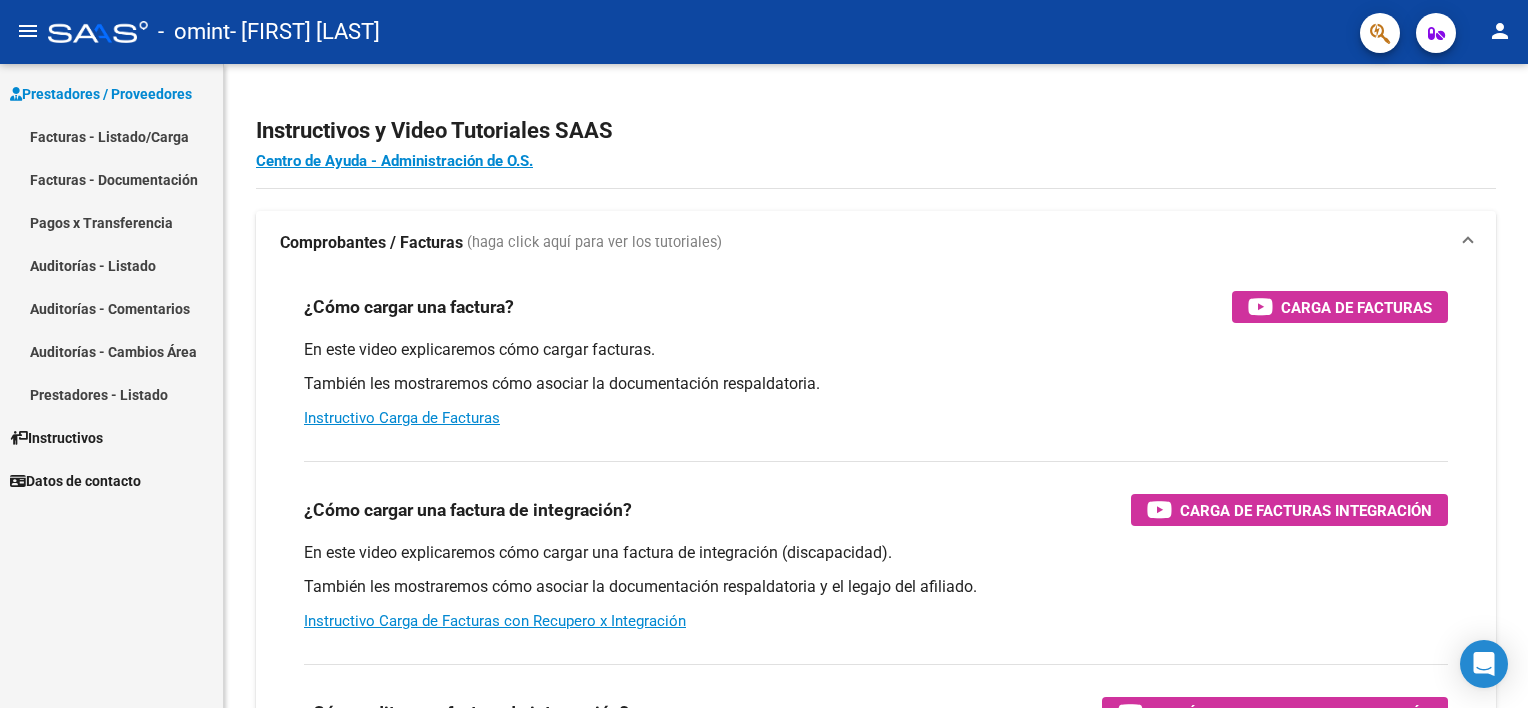 click on "Facturas - Listado/Carga" at bounding box center [111, 136] 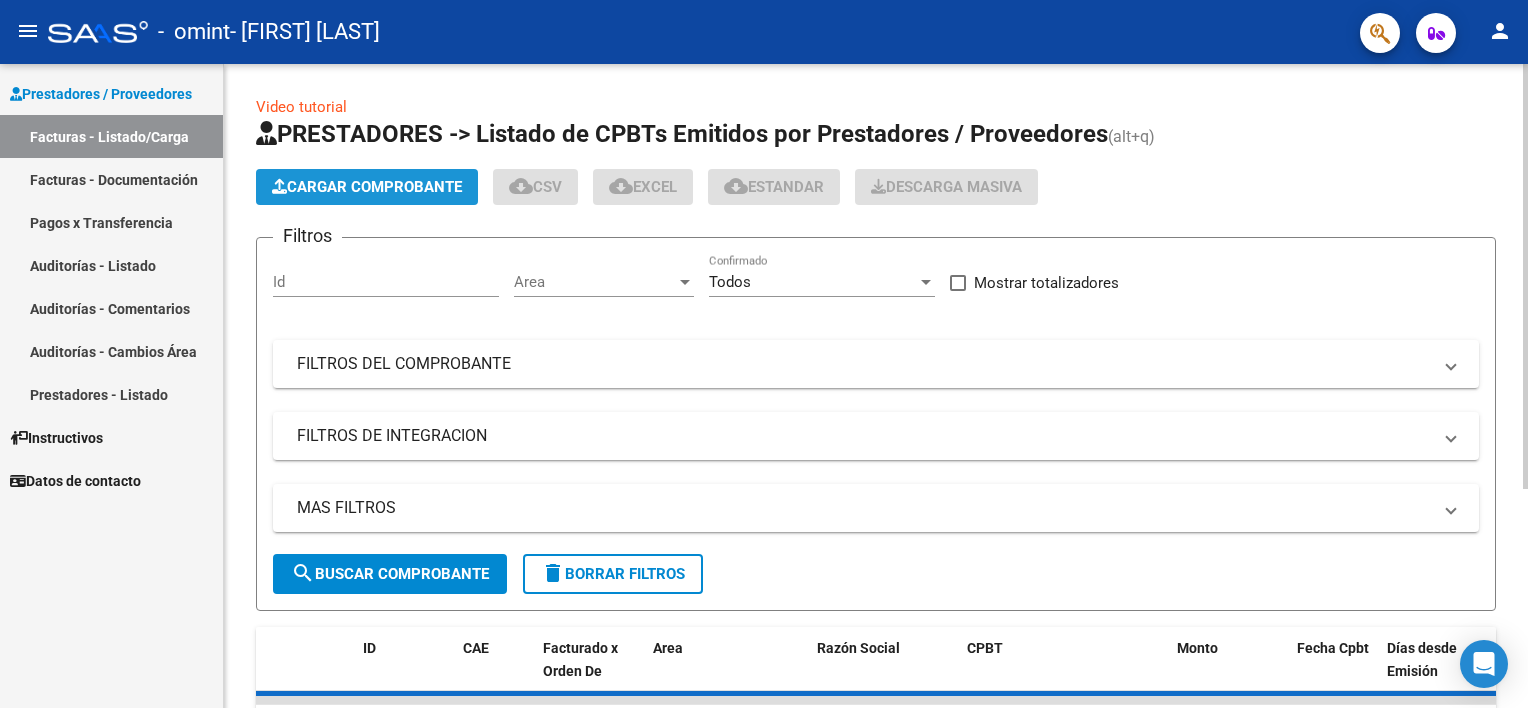 click on "Cargar Comprobante" 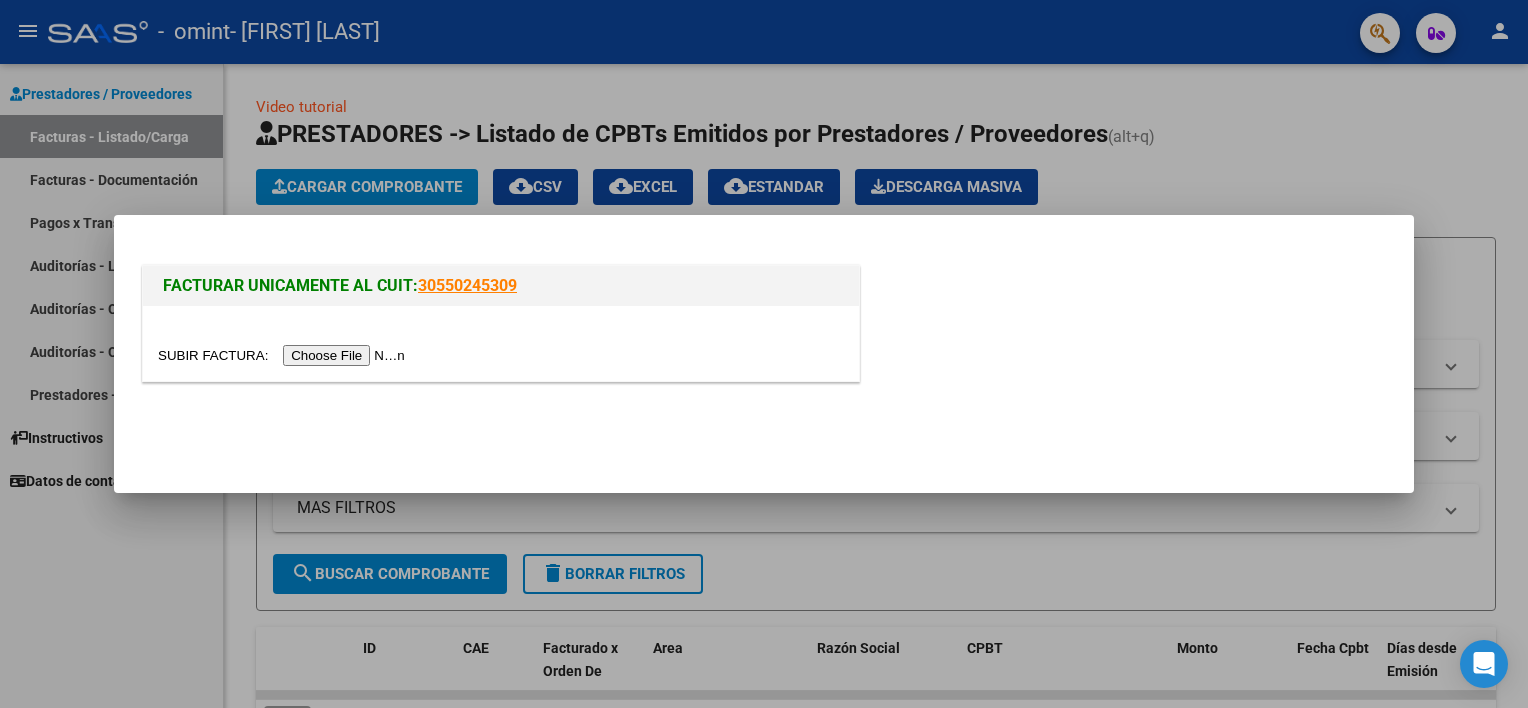 click at bounding box center [284, 355] 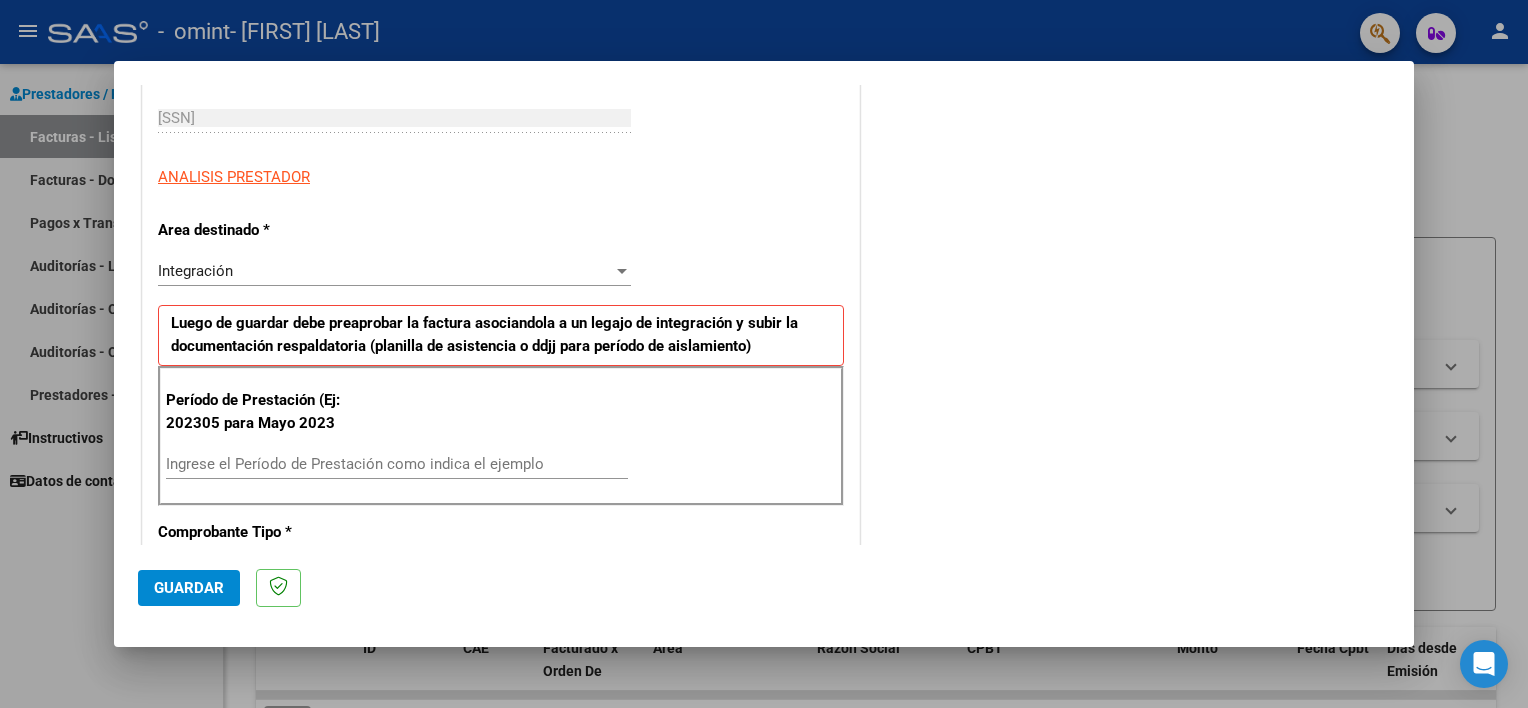 scroll, scrollTop: 400, scrollLeft: 0, axis: vertical 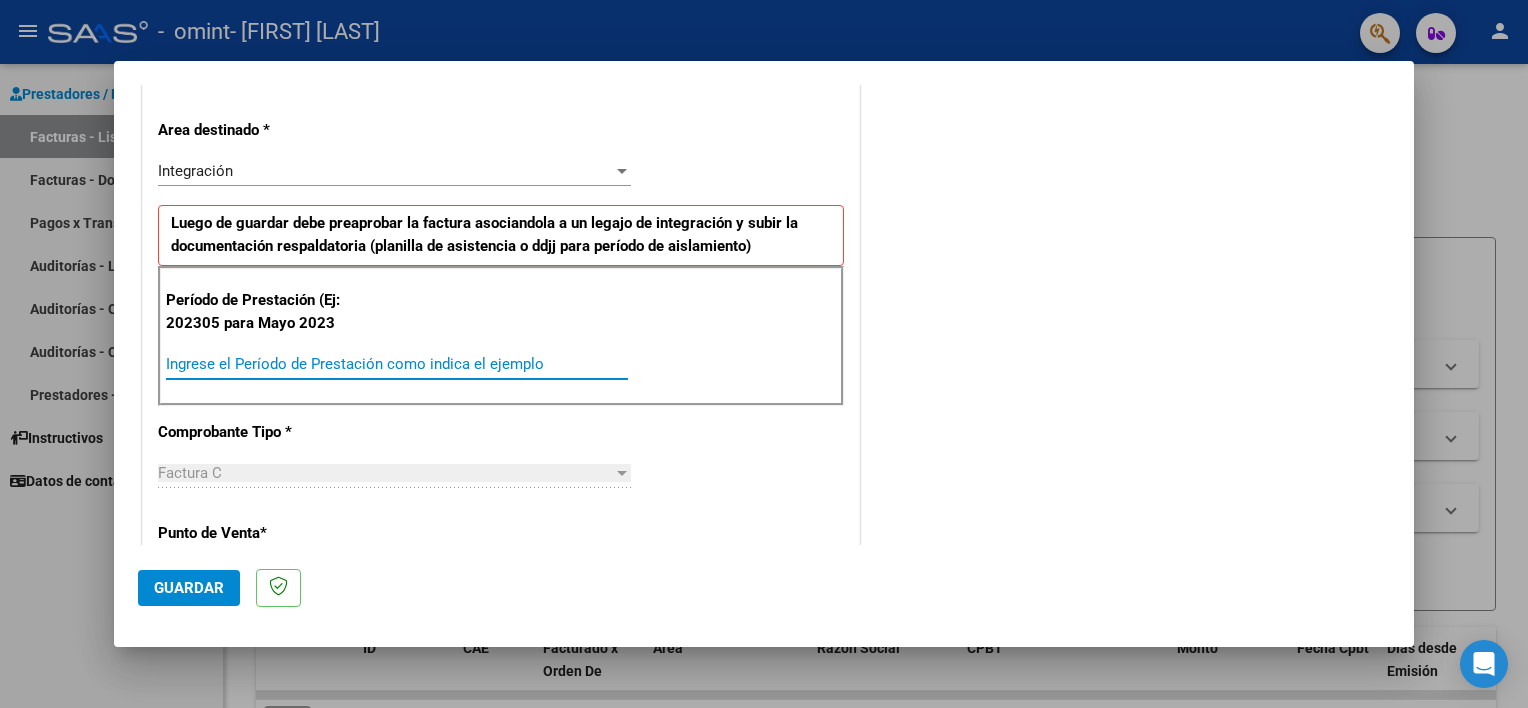 click on "Ingrese el Período de Prestación como indica el ejemplo" at bounding box center [397, 364] 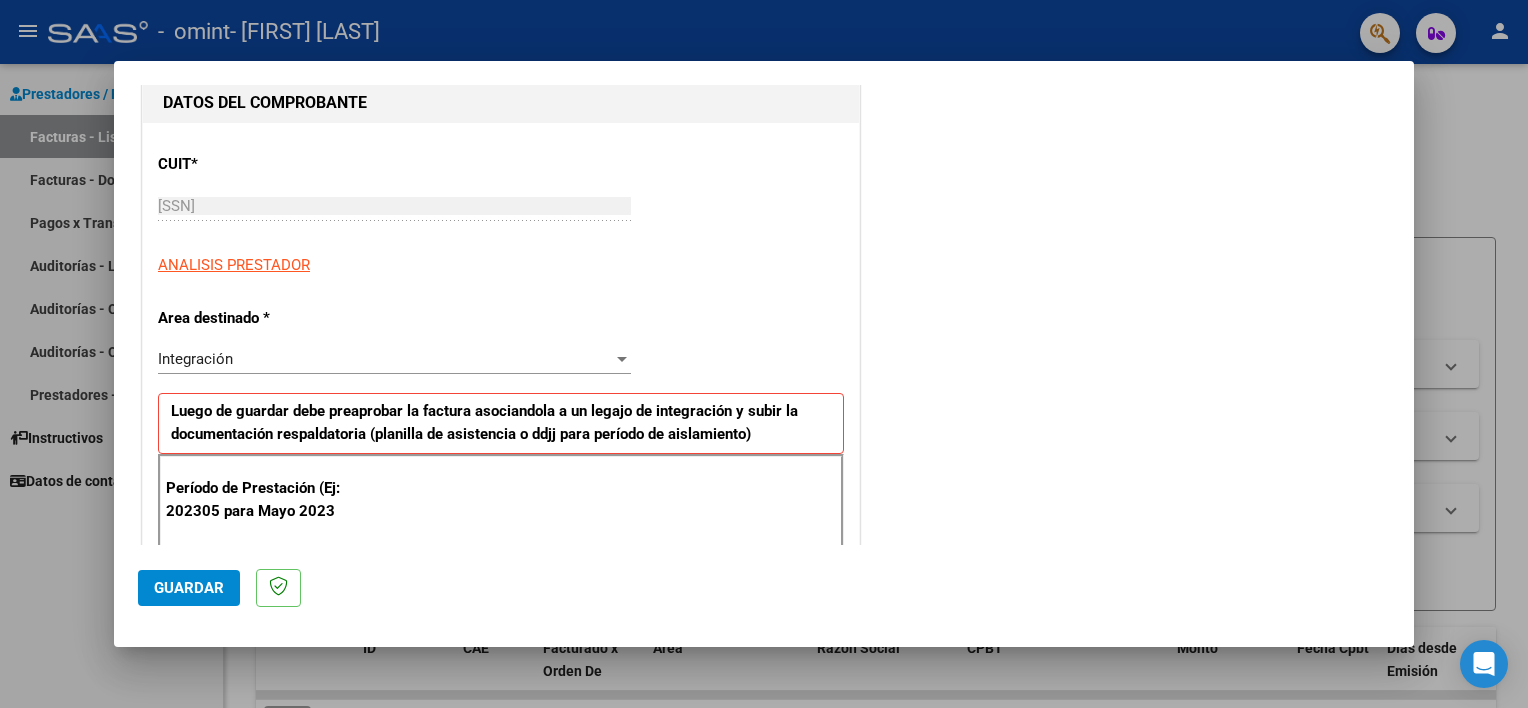 scroll, scrollTop: 0, scrollLeft: 0, axis: both 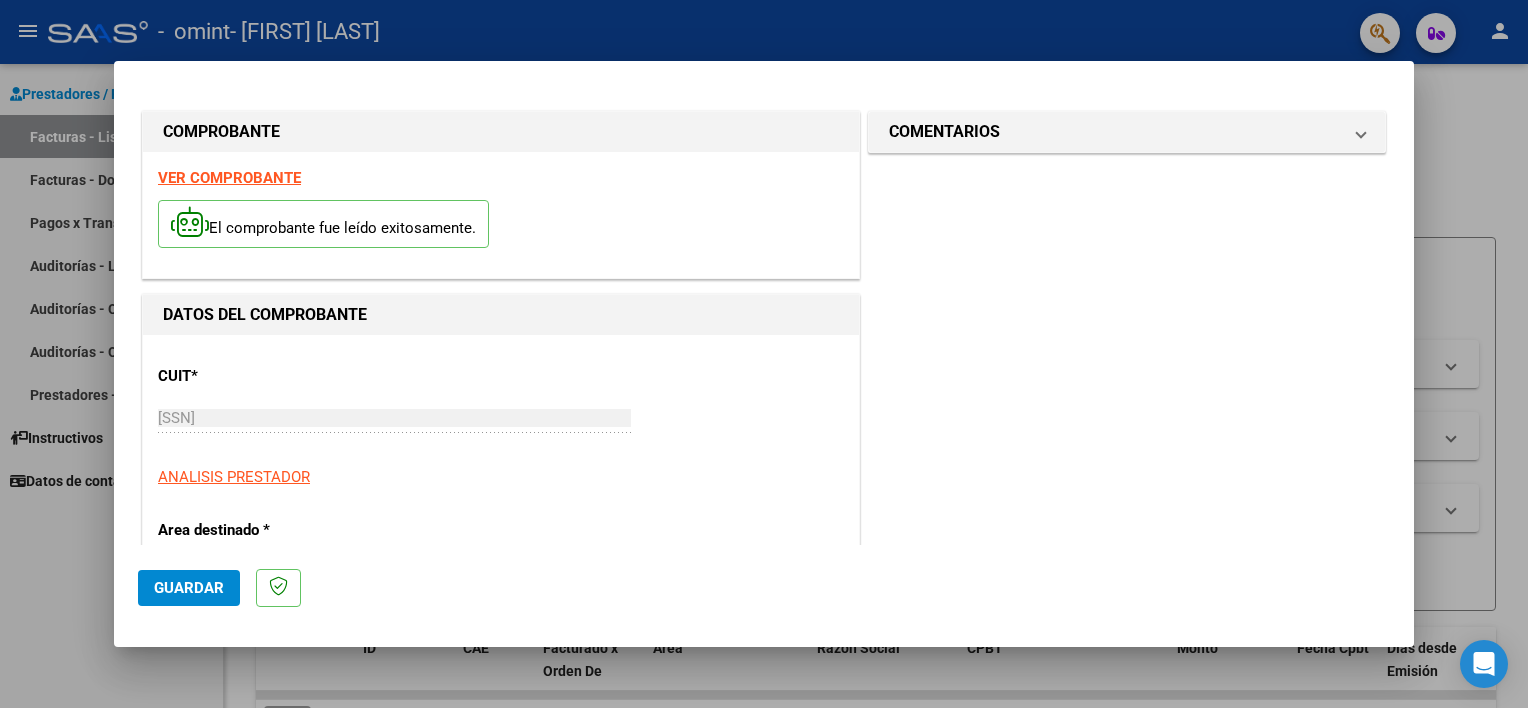 type on "202507" 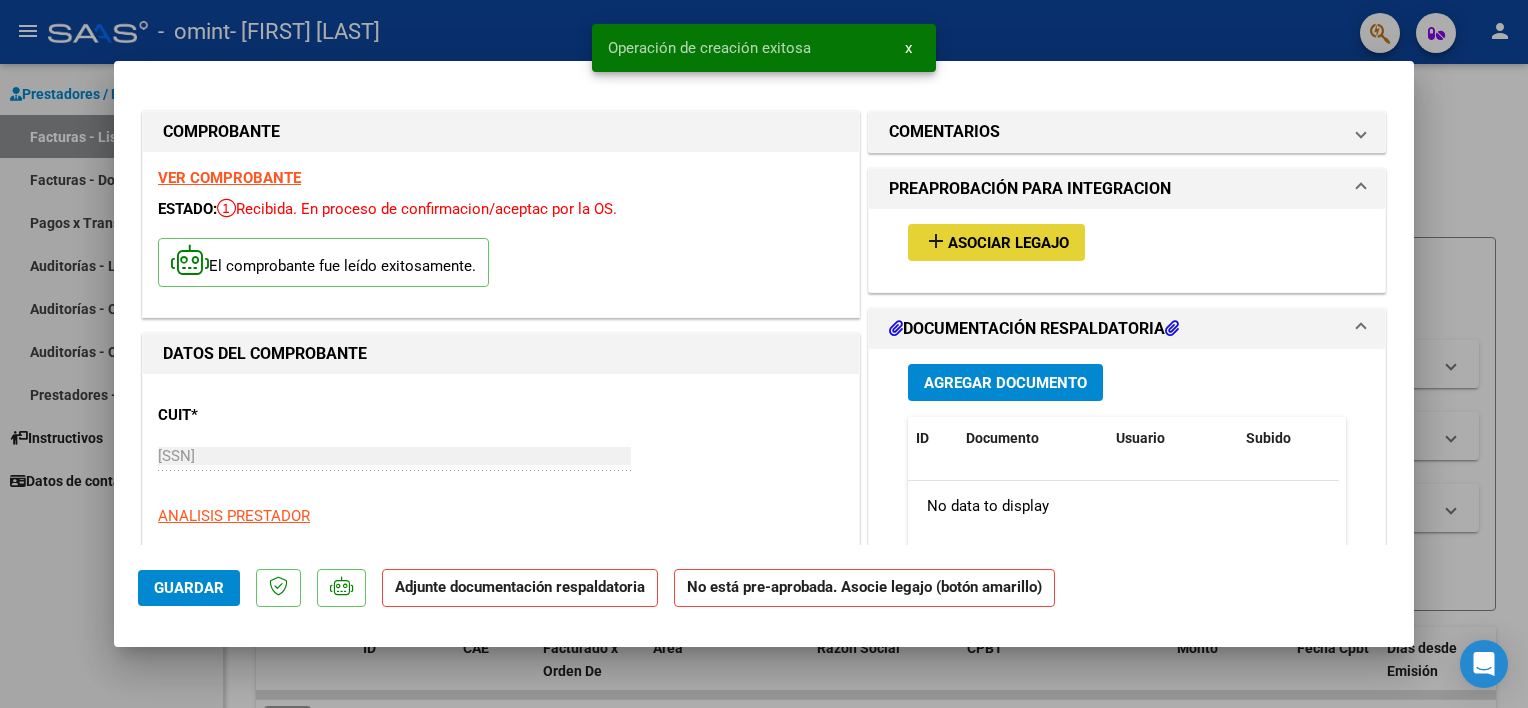 click on "Asociar Legajo" at bounding box center [1008, 243] 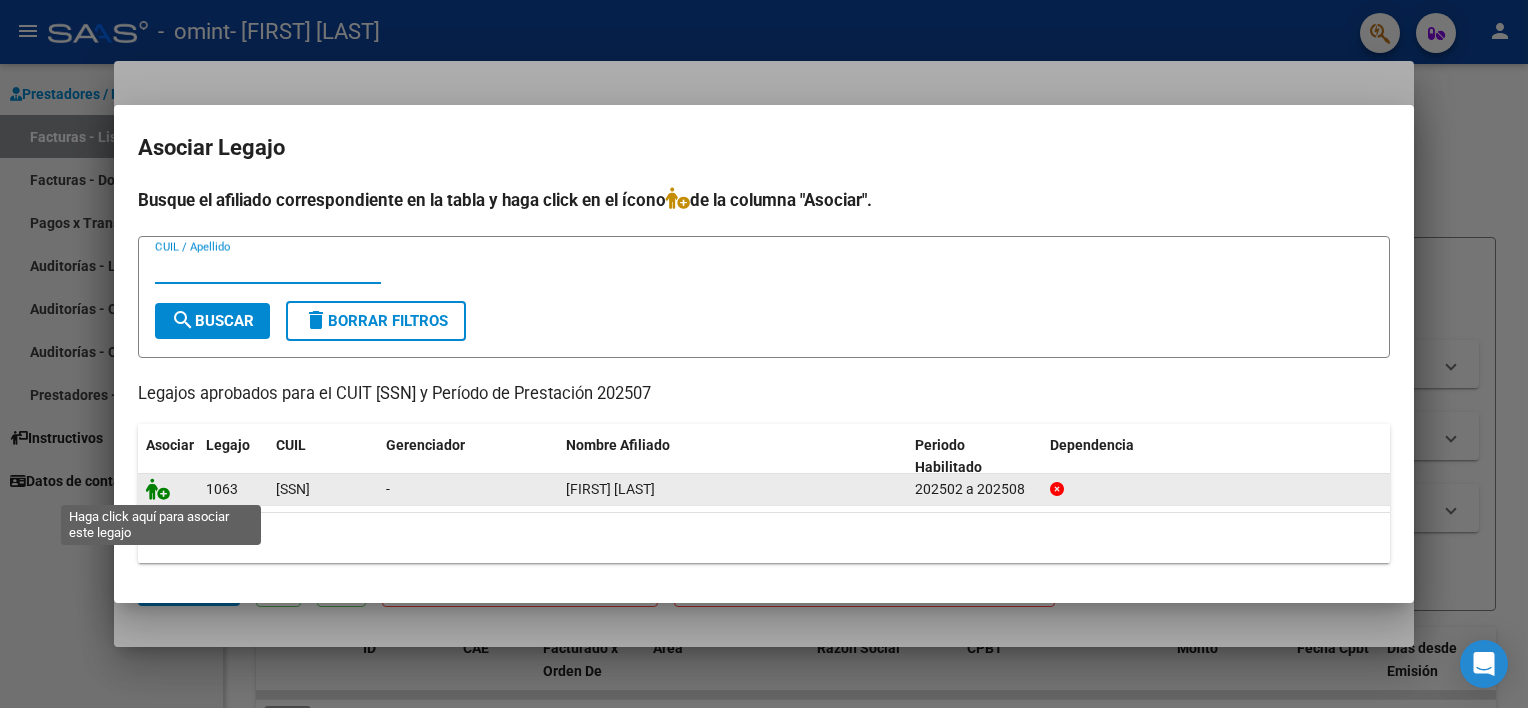 click 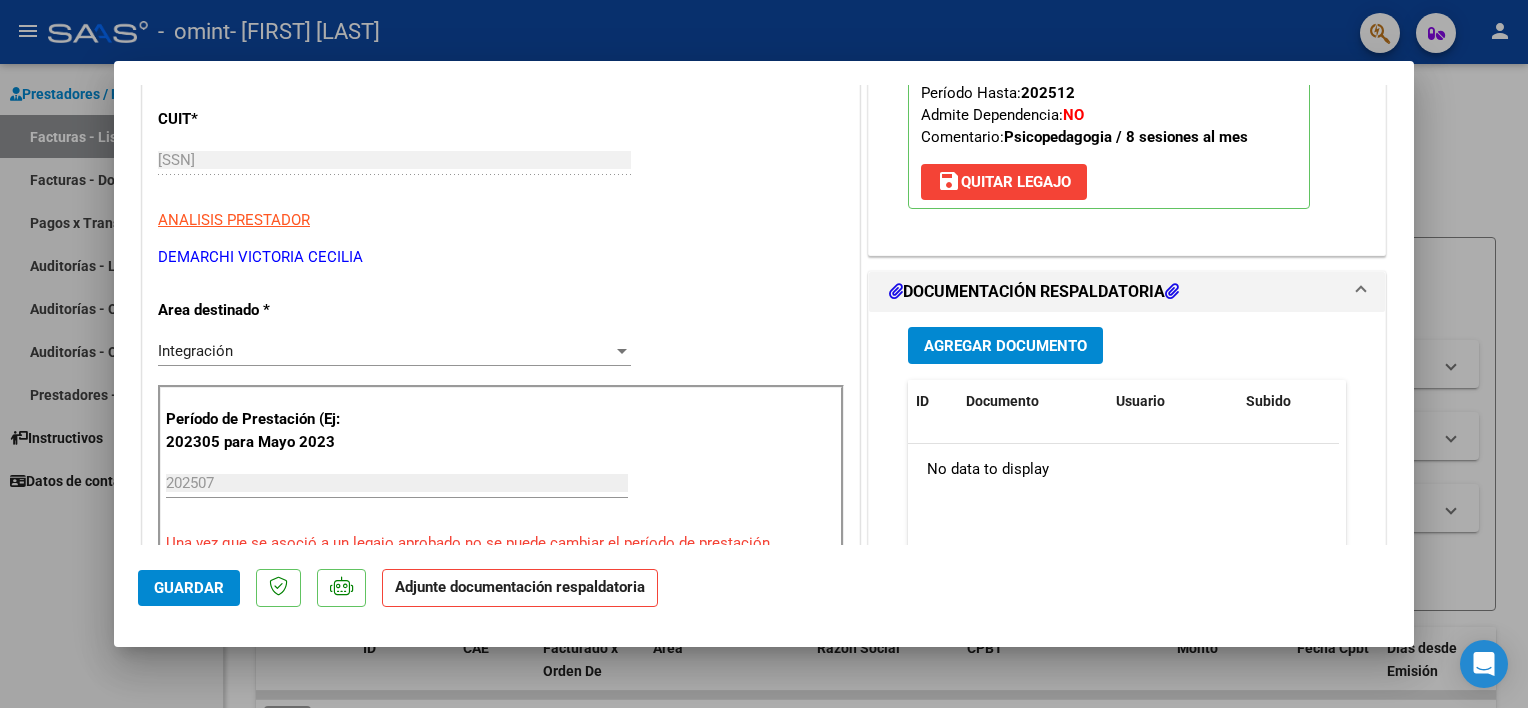 scroll, scrollTop: 300, scrollLeft: 0, axis: vertical 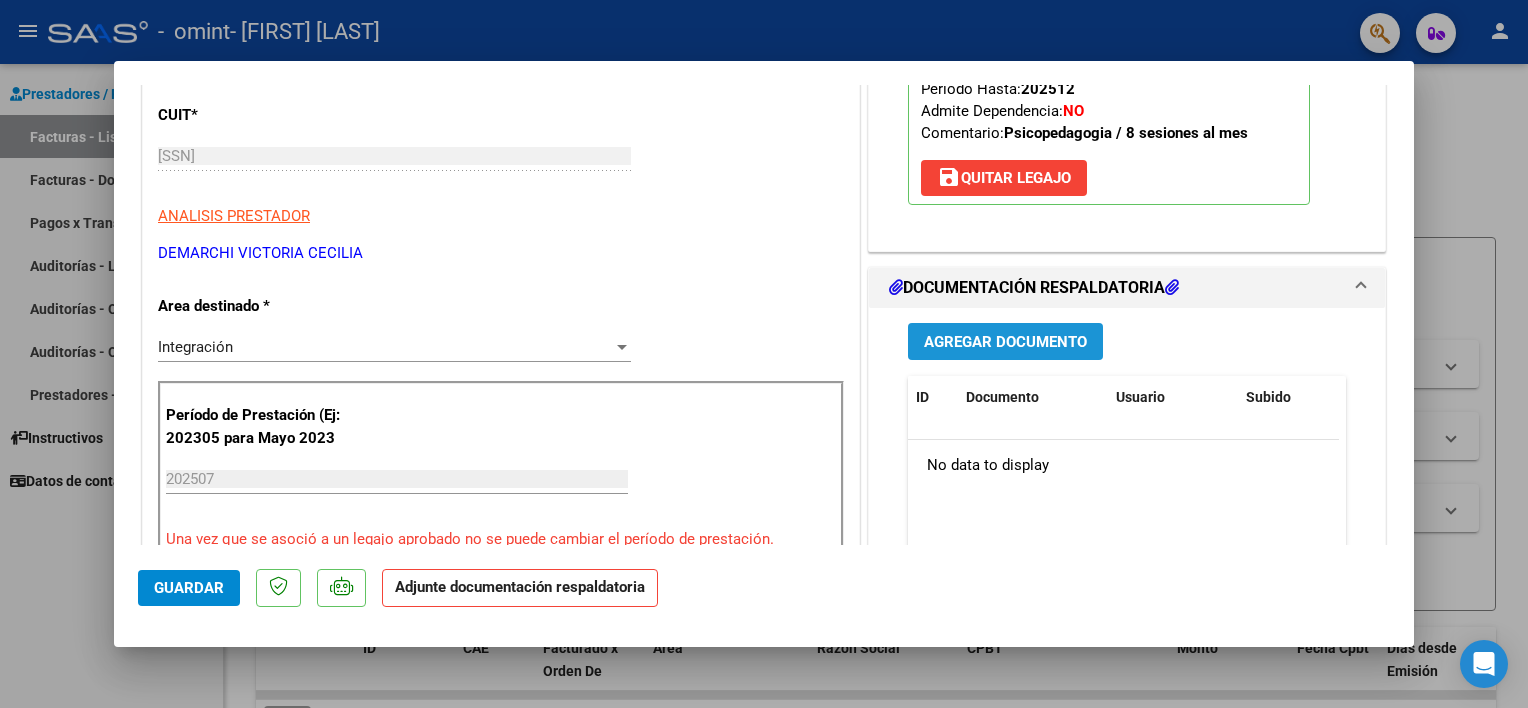 click on "Agregar Documento" at bounding box center [1005, 342] 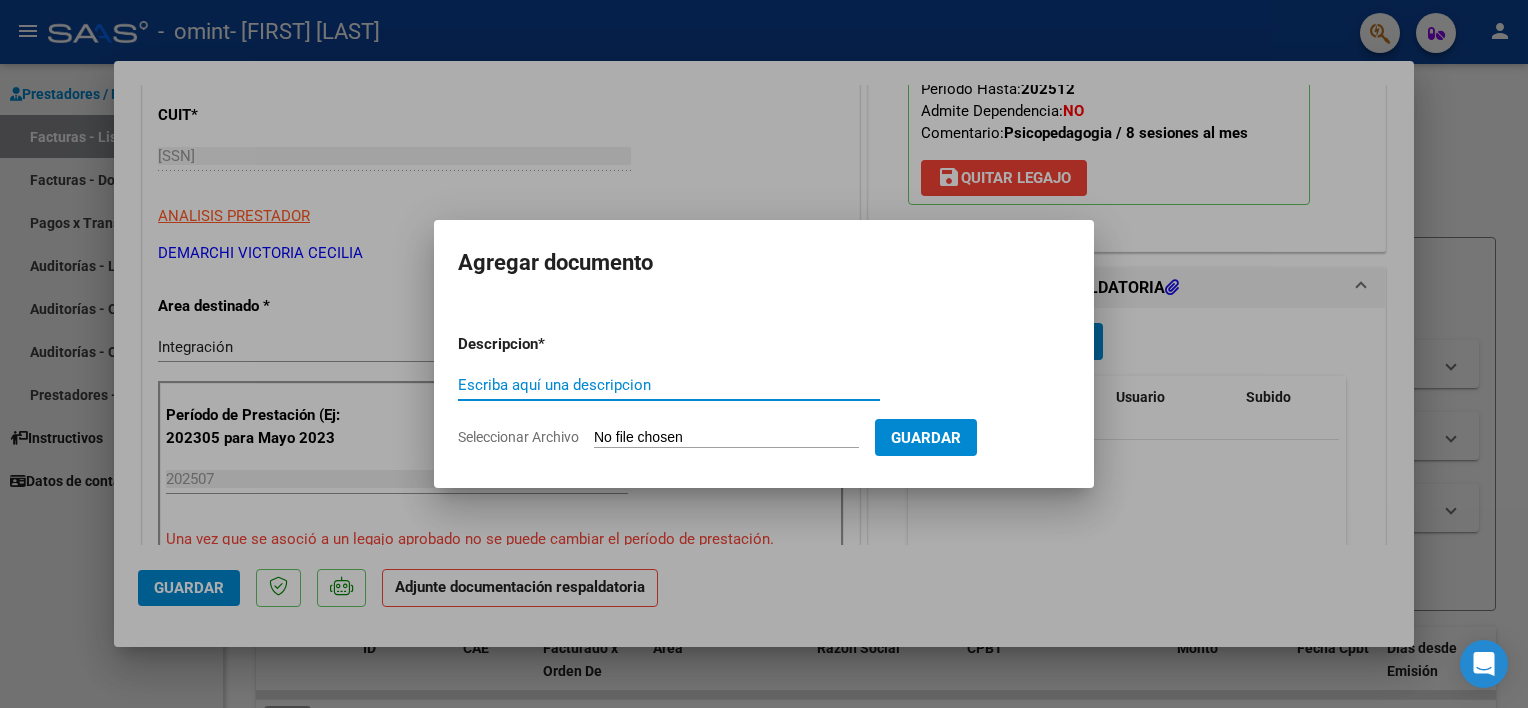 click on "Seleccionar Archivo" at bounding box center (726, 438) 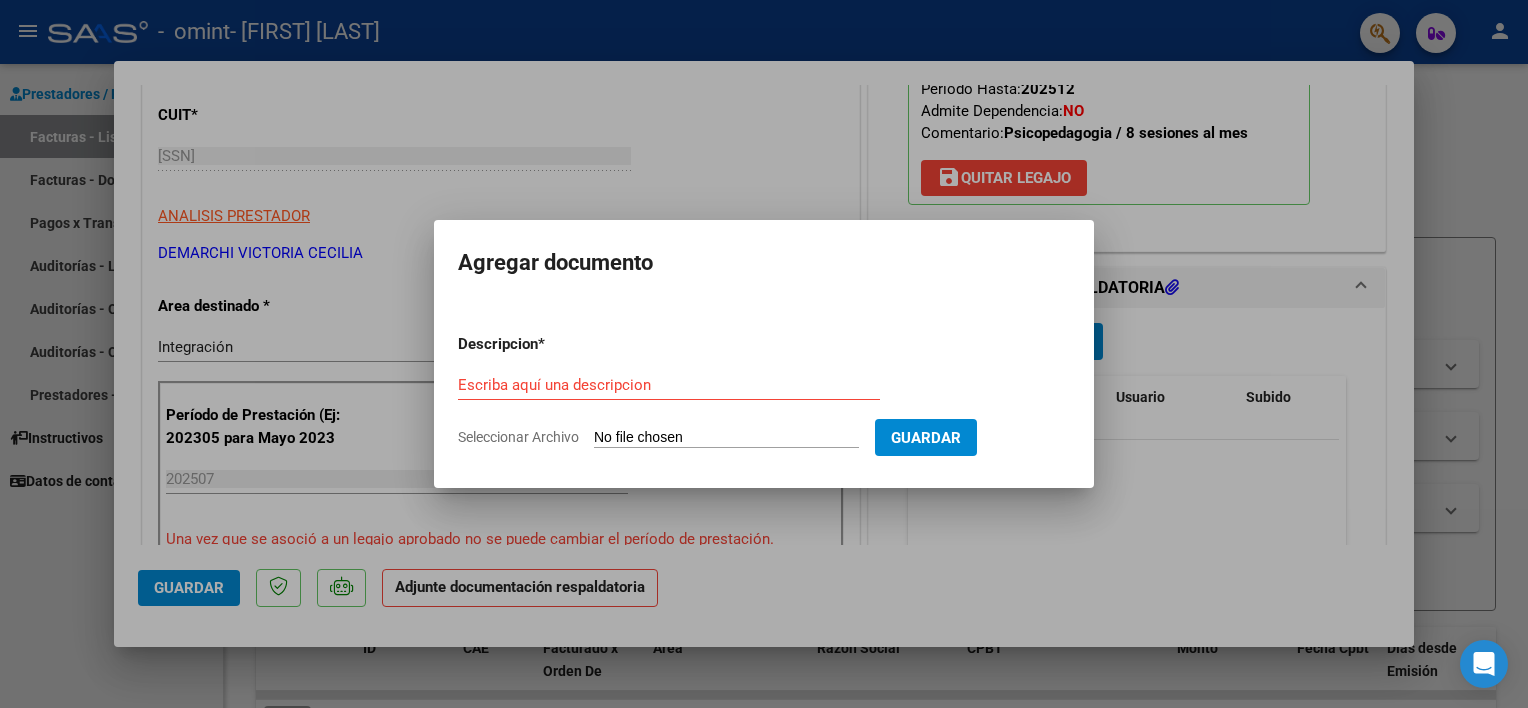 type on "C:\fakepath\PA PSP LUDUEÑA JULIO.pdf" 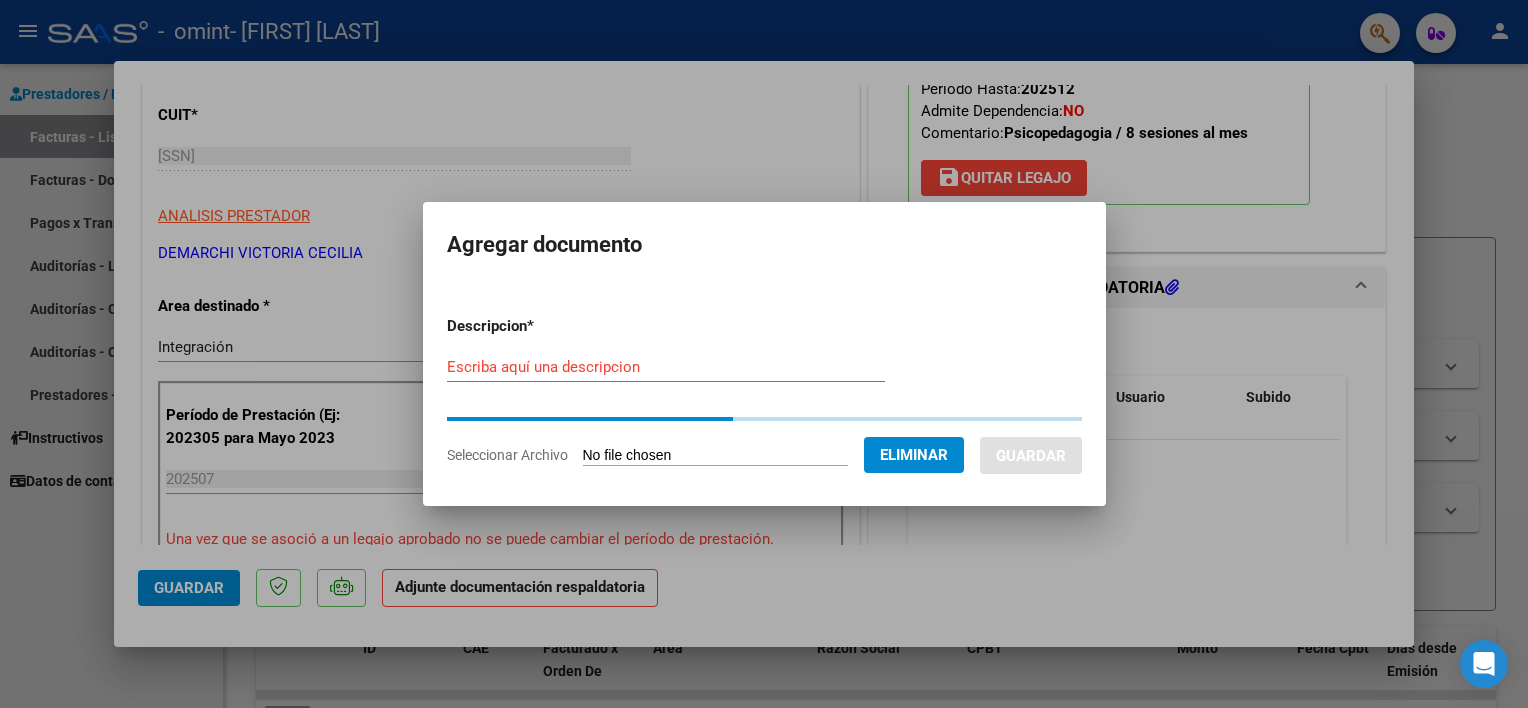 click on "Escriba aquí una descripcion" at bounding box center (666, 367) 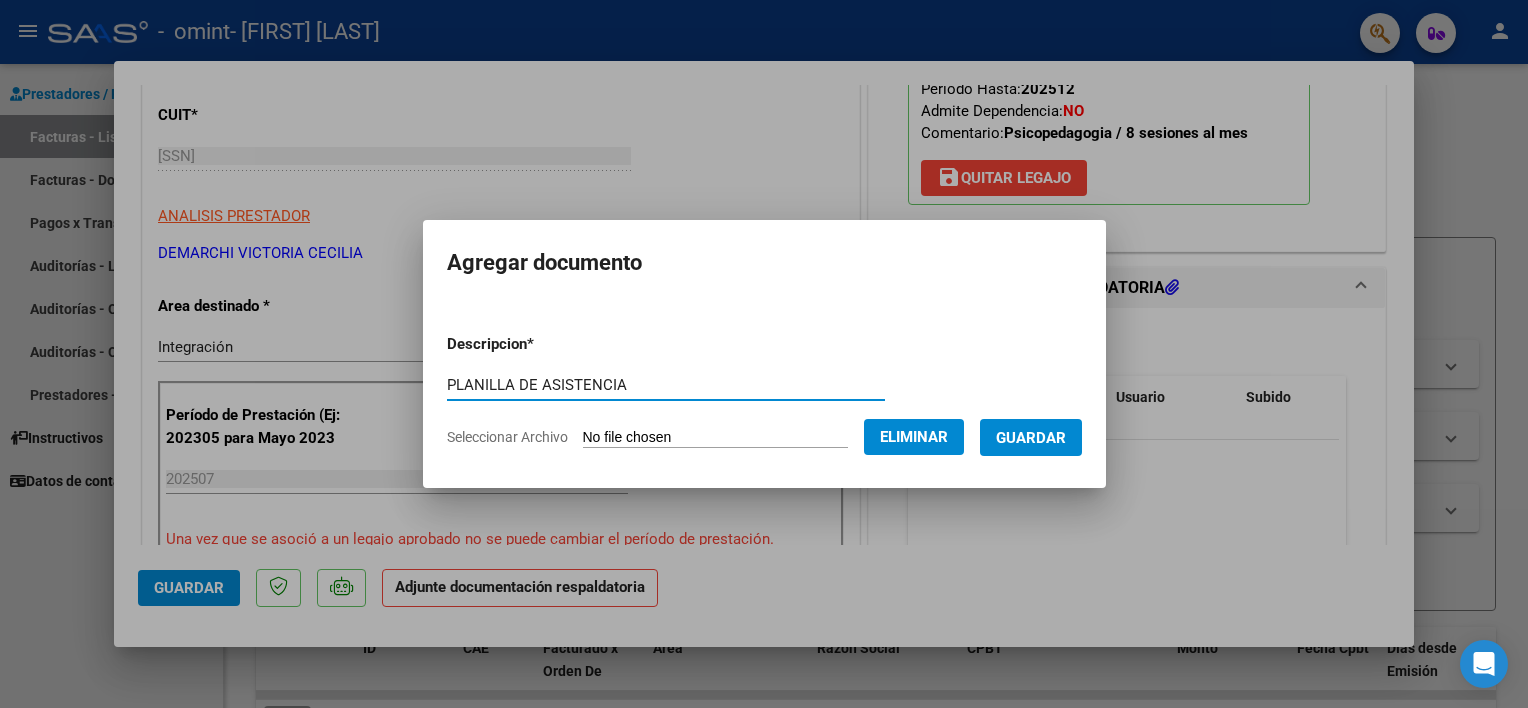 type on "PLANILLA DE ASISTENCIA" 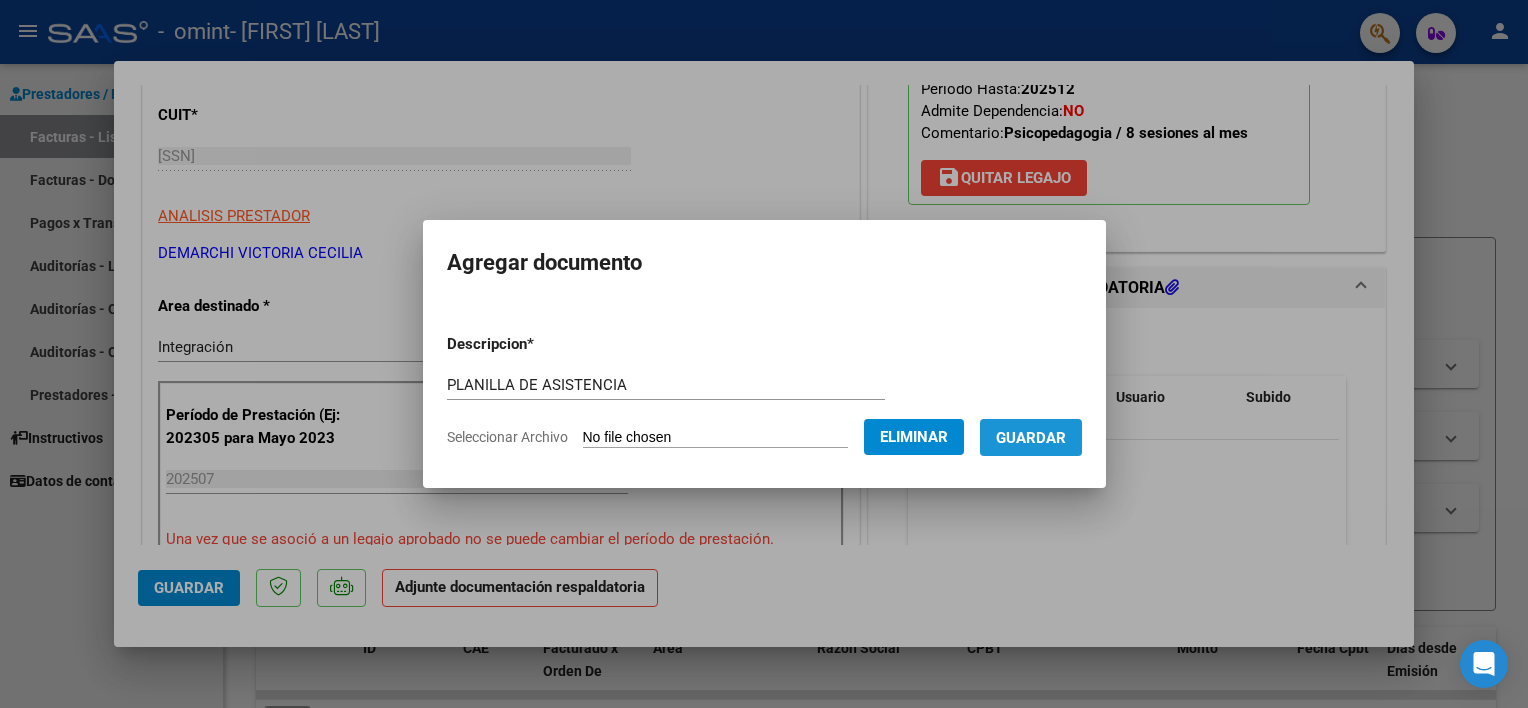 click on "Guardar" at bounding box center (1031, 438) 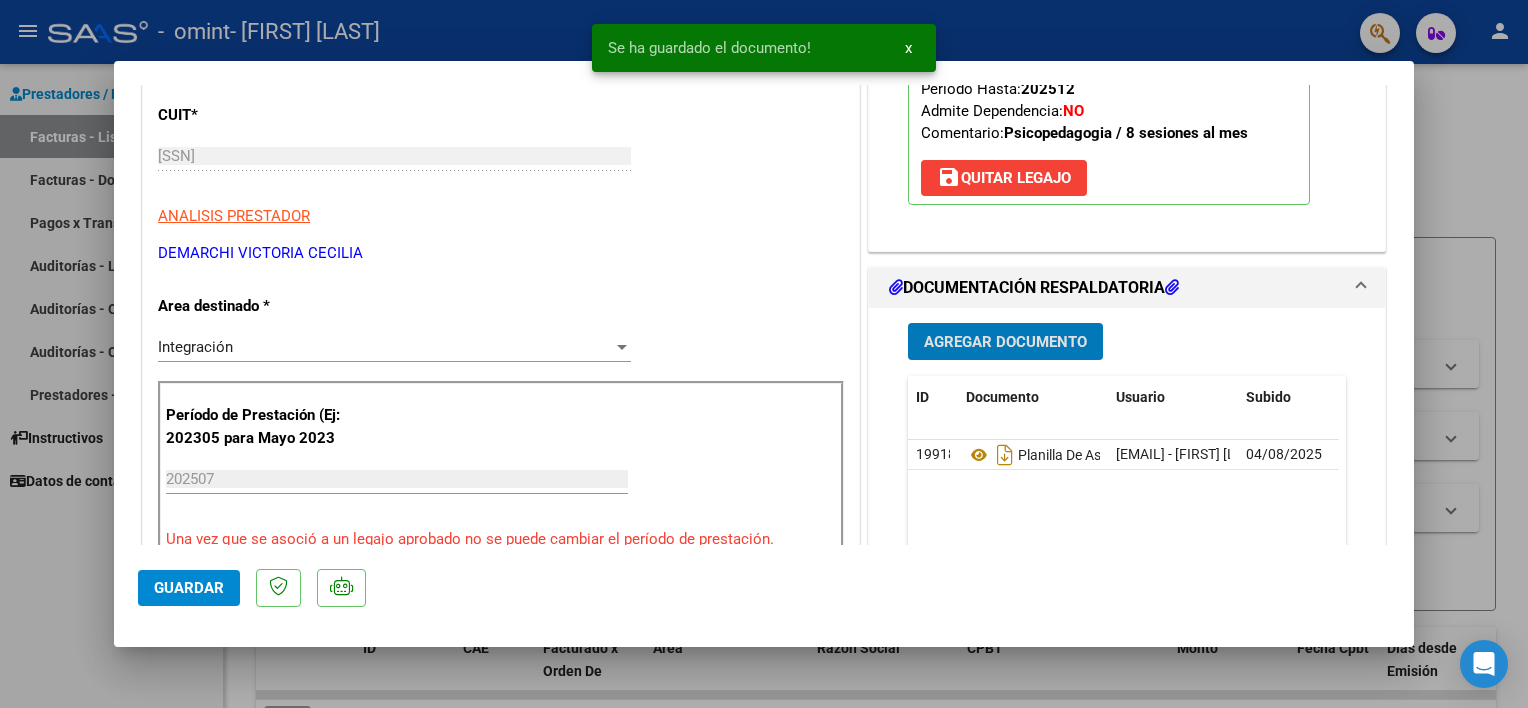 click on "Guardar" 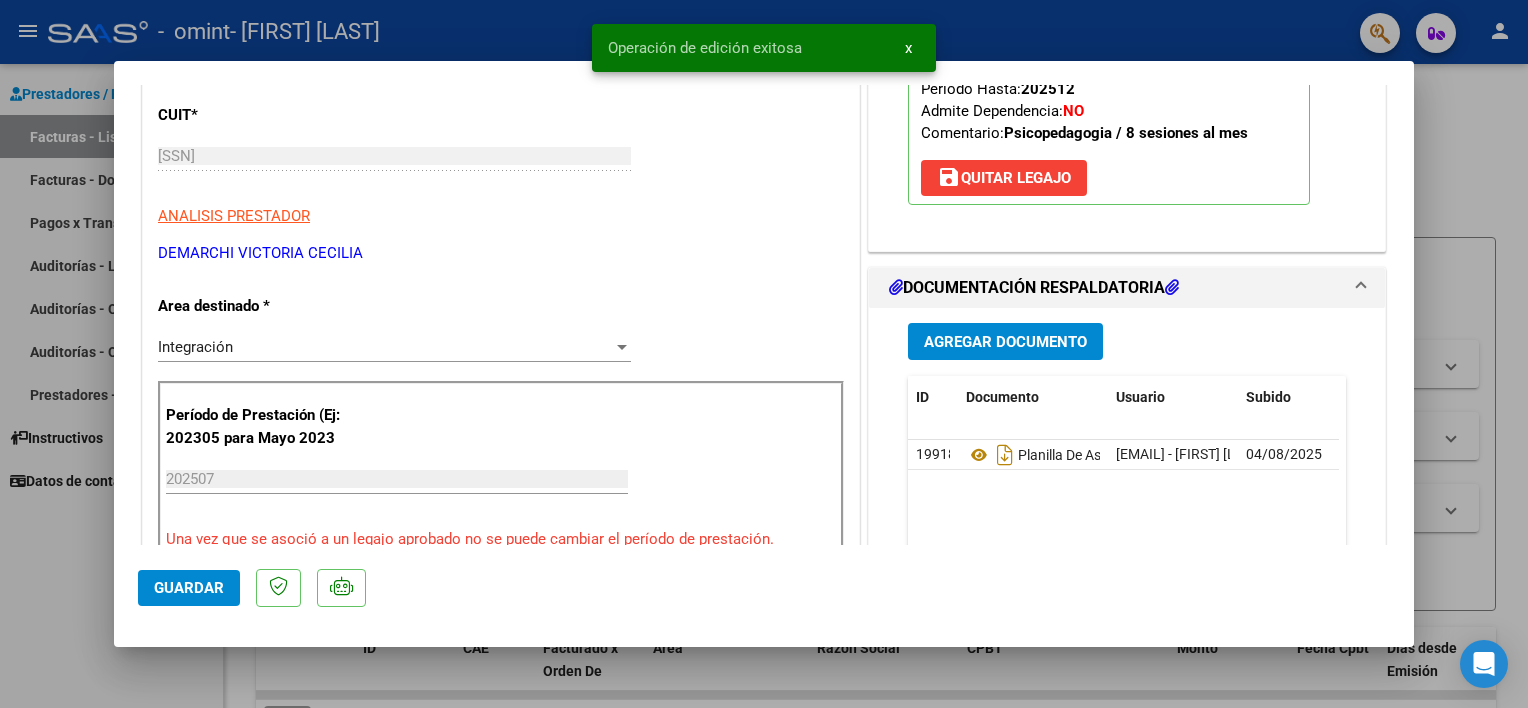 type 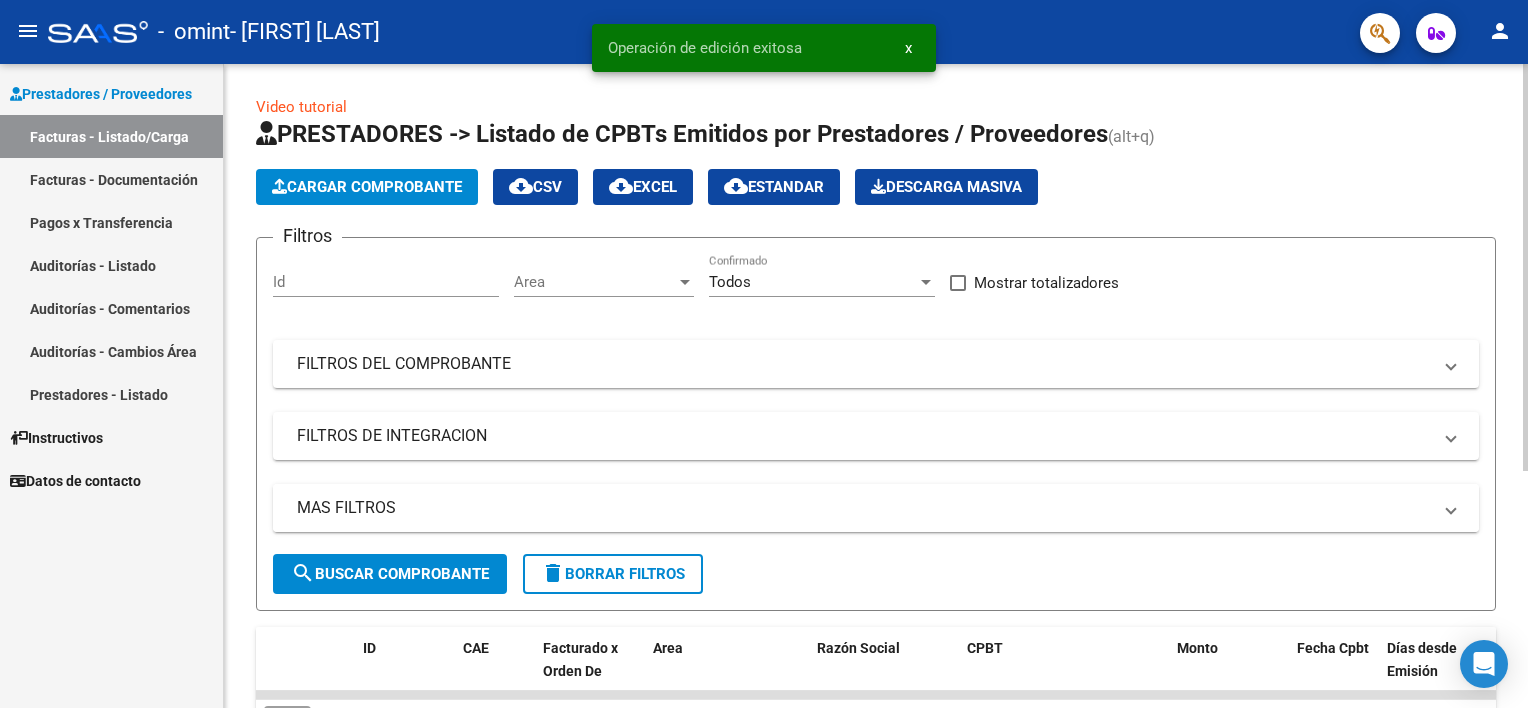 scroll, scrollTop: 300, scrollLeft: 0, axis: vertical 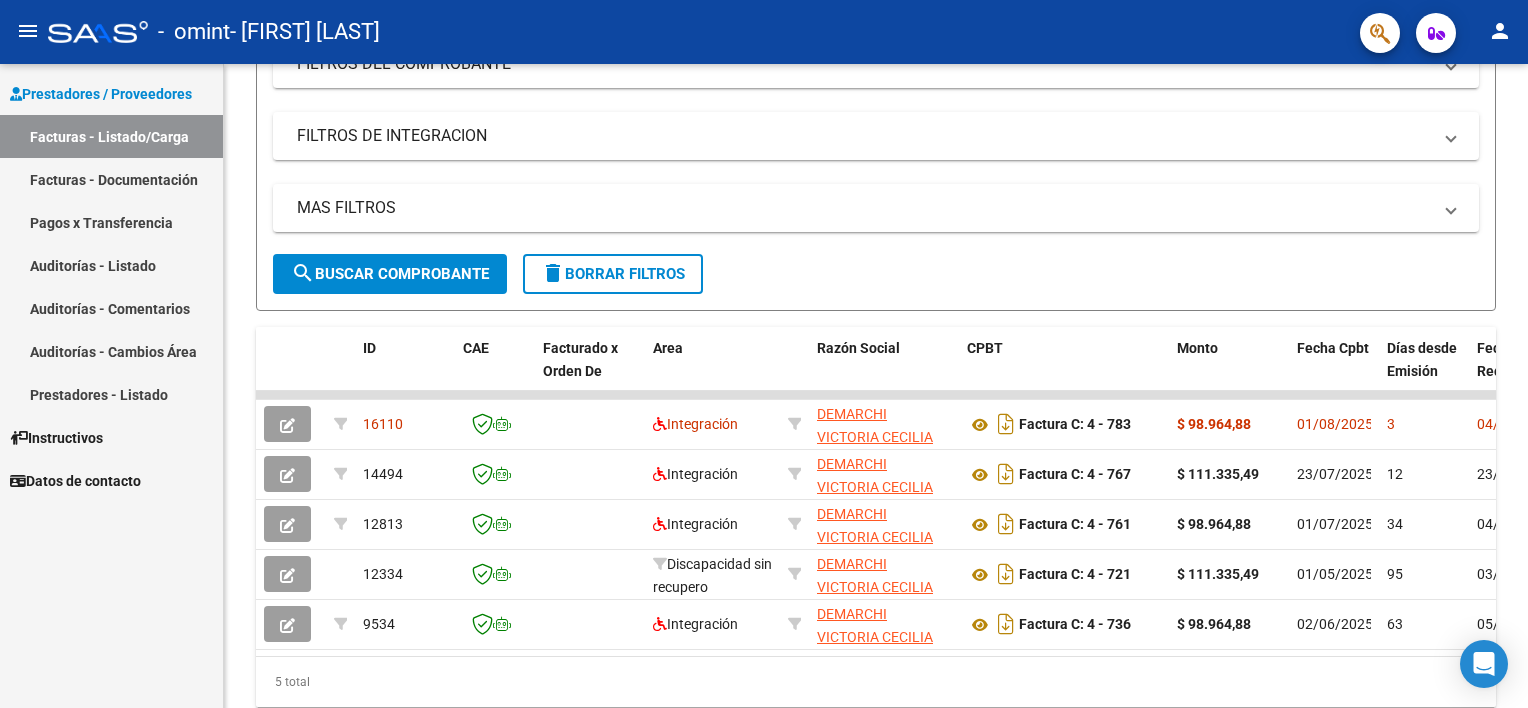 click on "person" 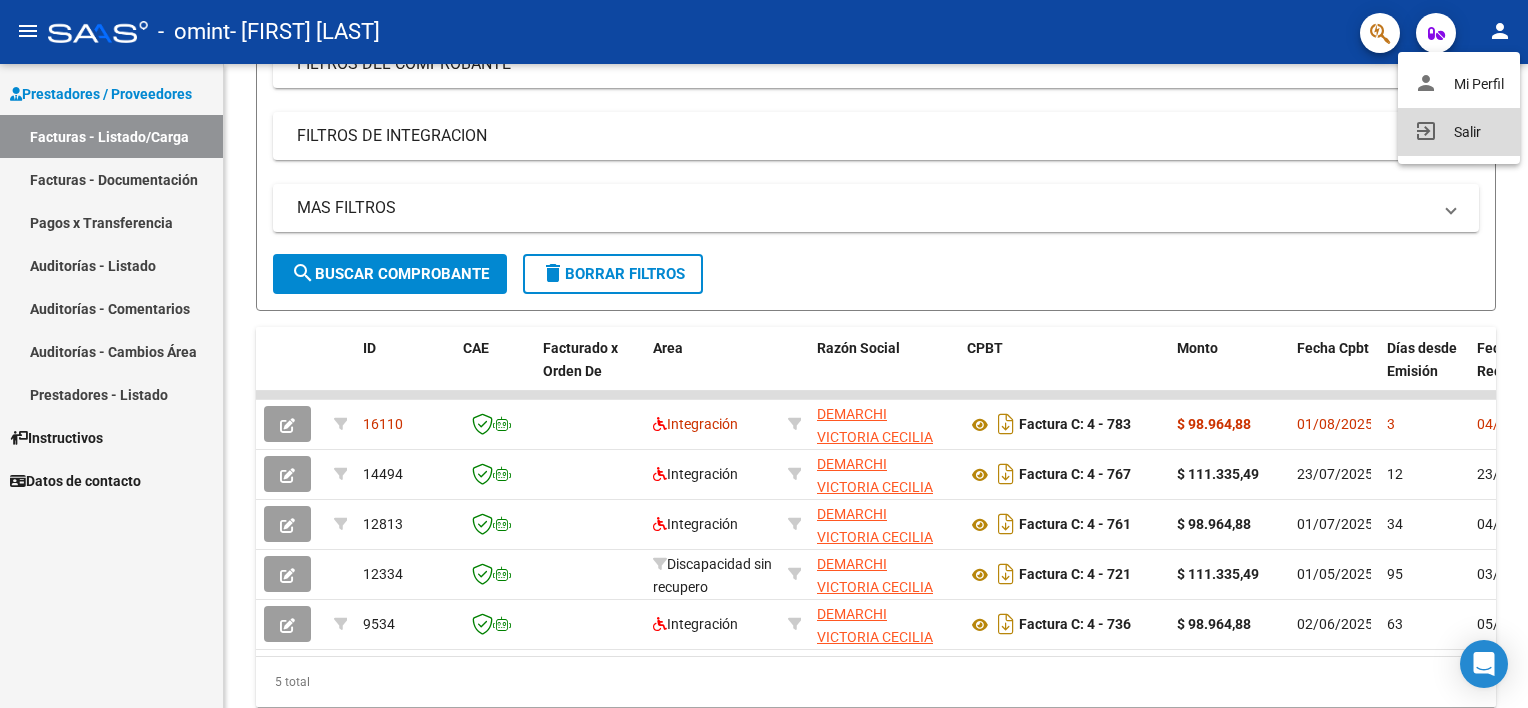 click on "exit_to_app  Salir" at bounding box center [1459, 132] 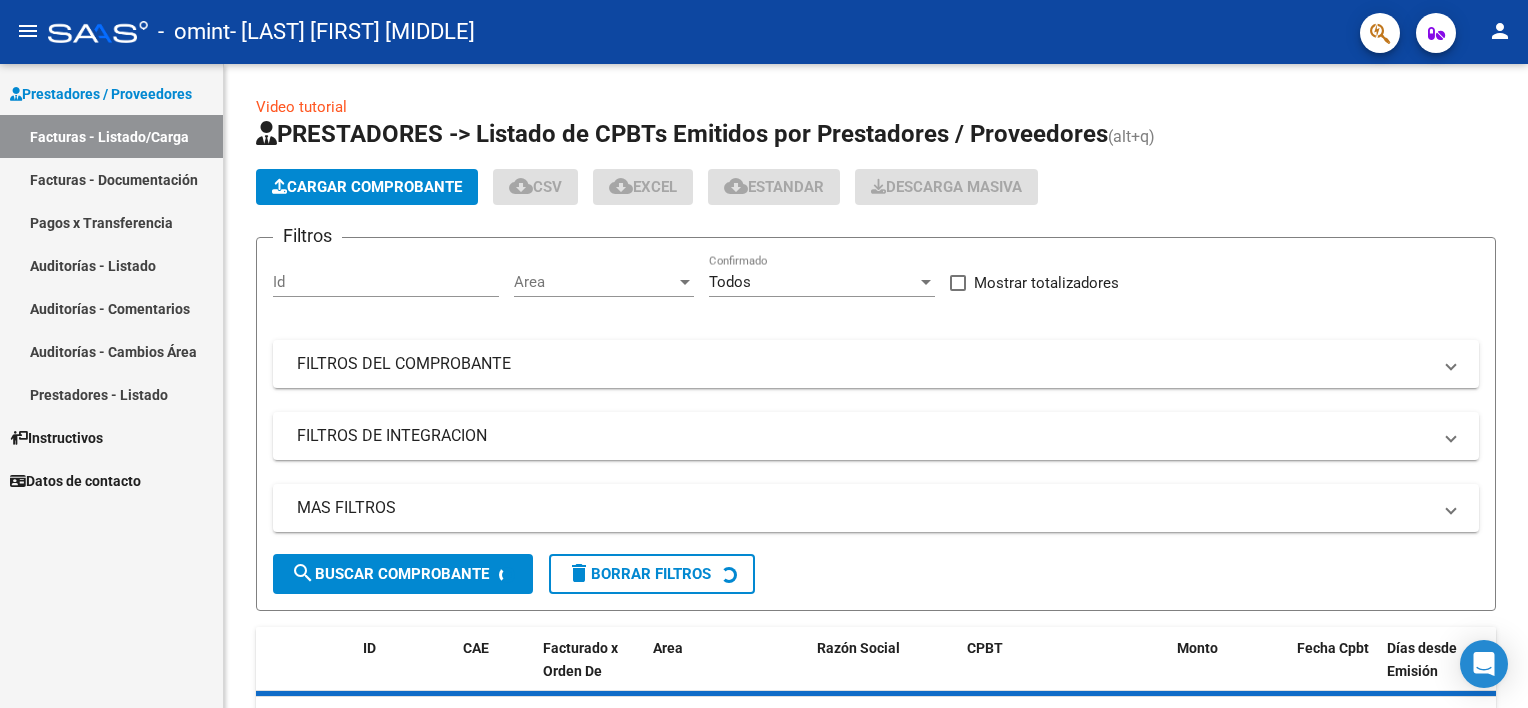 scroll, scrollTop: 0, scrollLeft: 0, axis: both 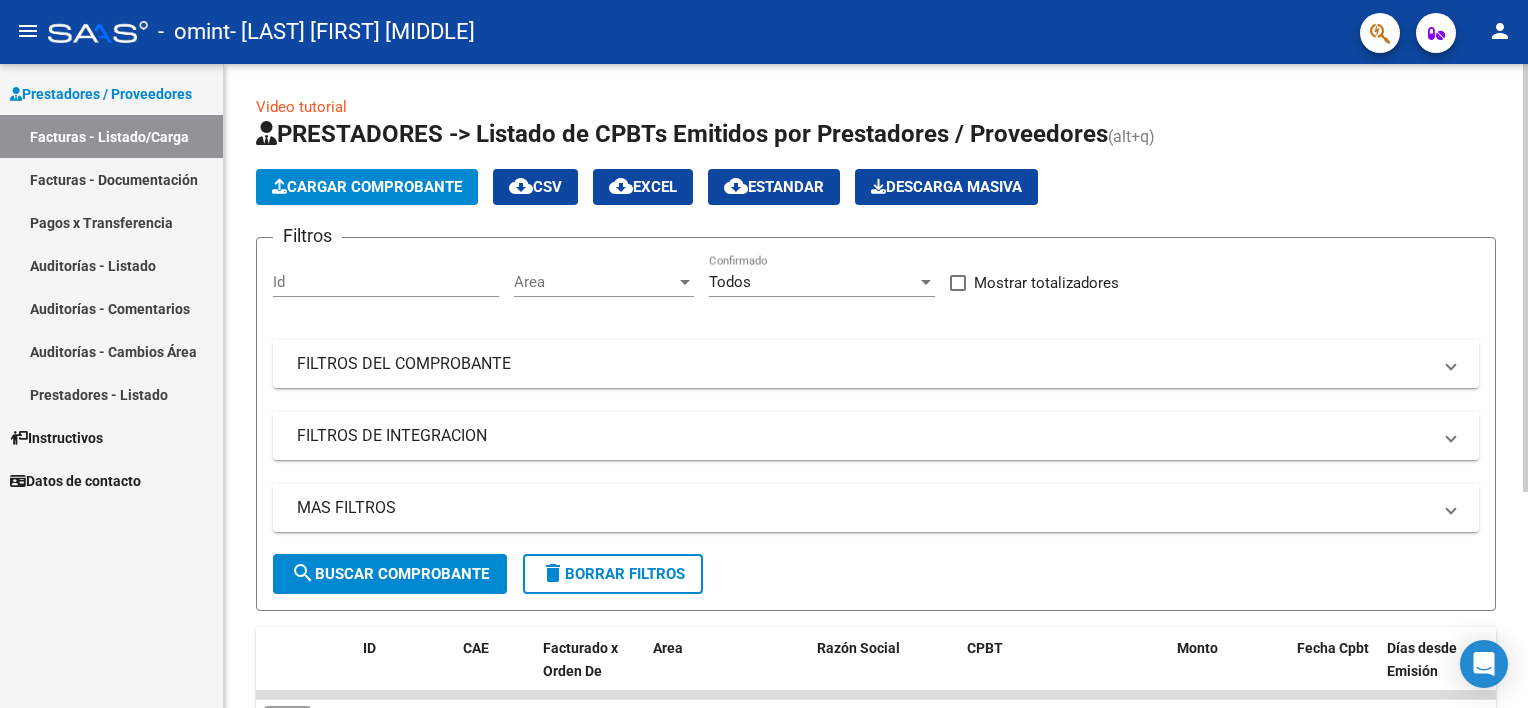 click on "Cargar Comprobante" 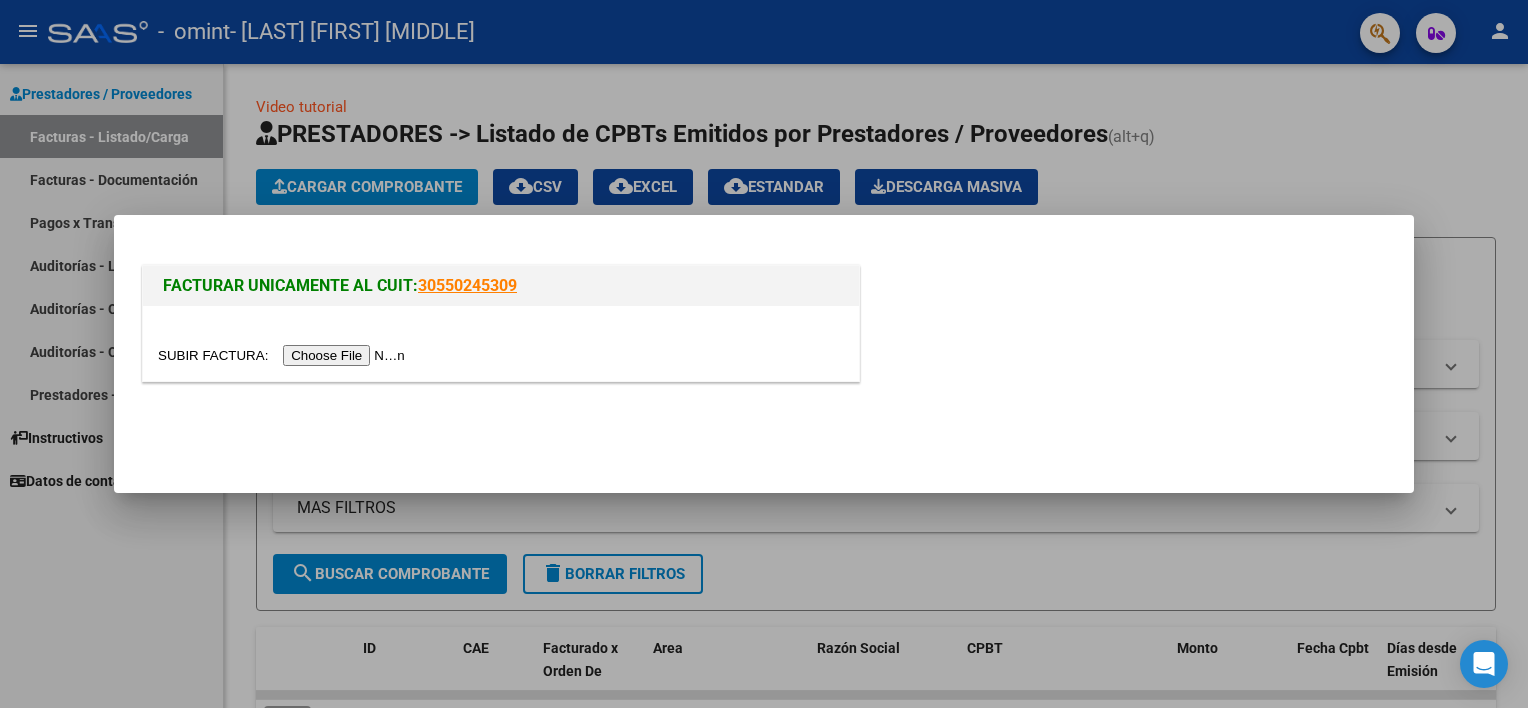 click at bounding box center [284, 355] 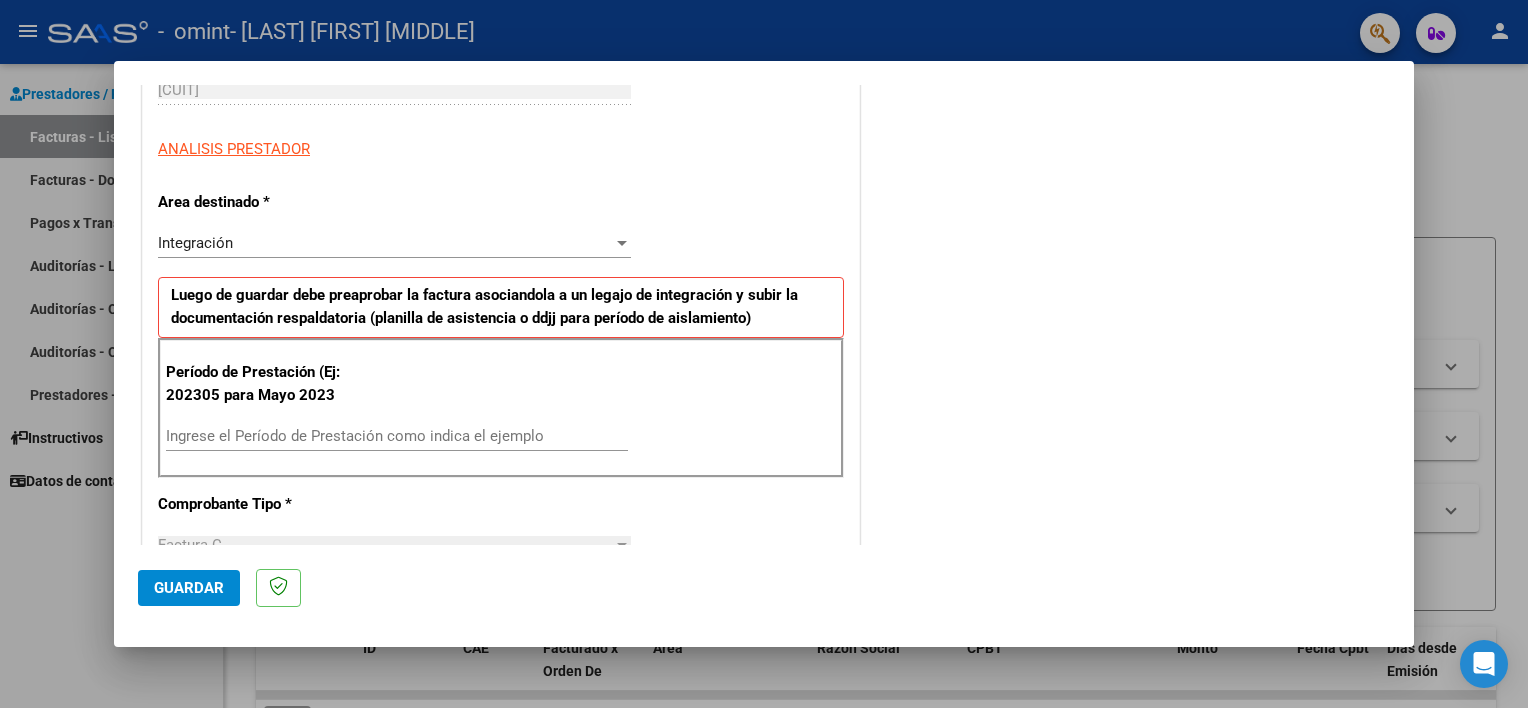 scroll, scrollTop: 400, scrollLeft: 0, axis: vertical 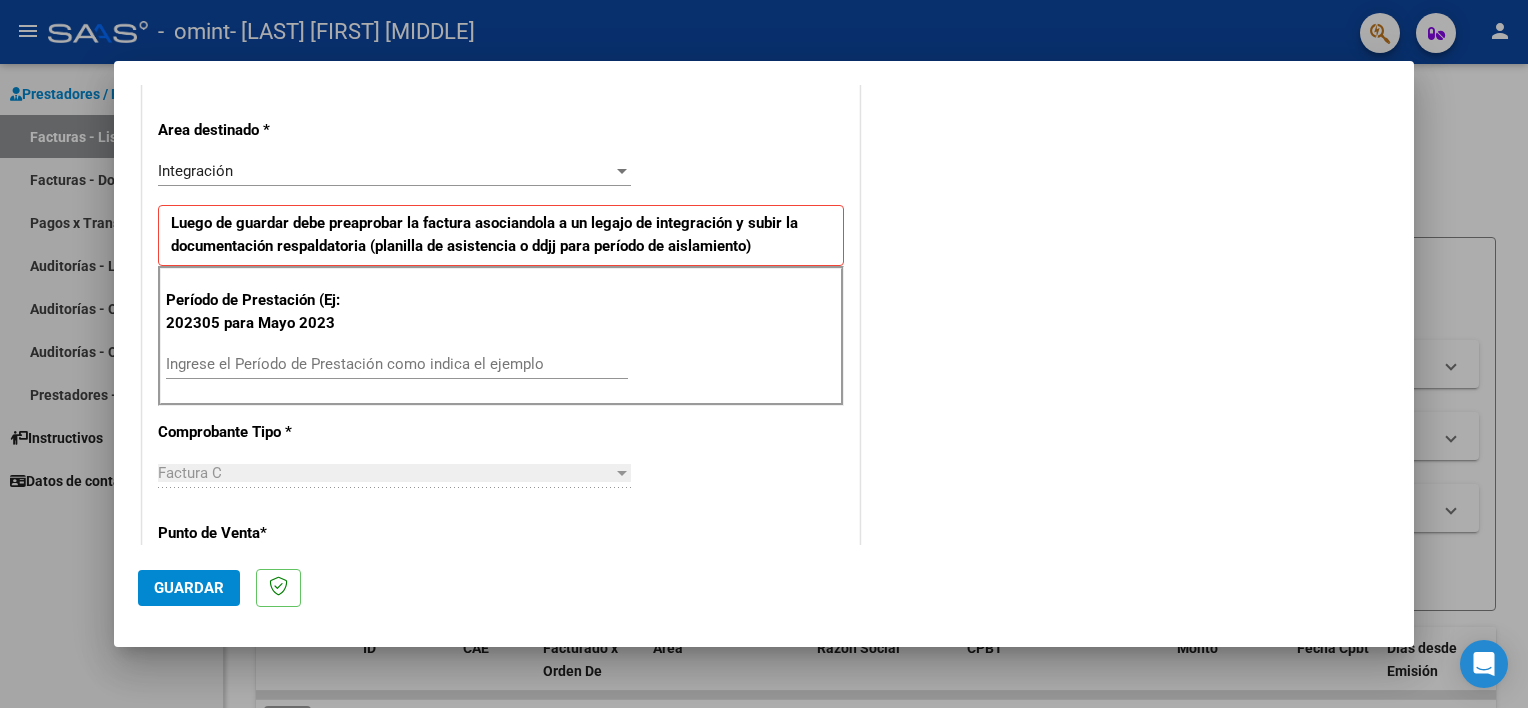 click on "Ingrese el Período de Prestación como indica el ejemplo" at bounding box center (397, 364) 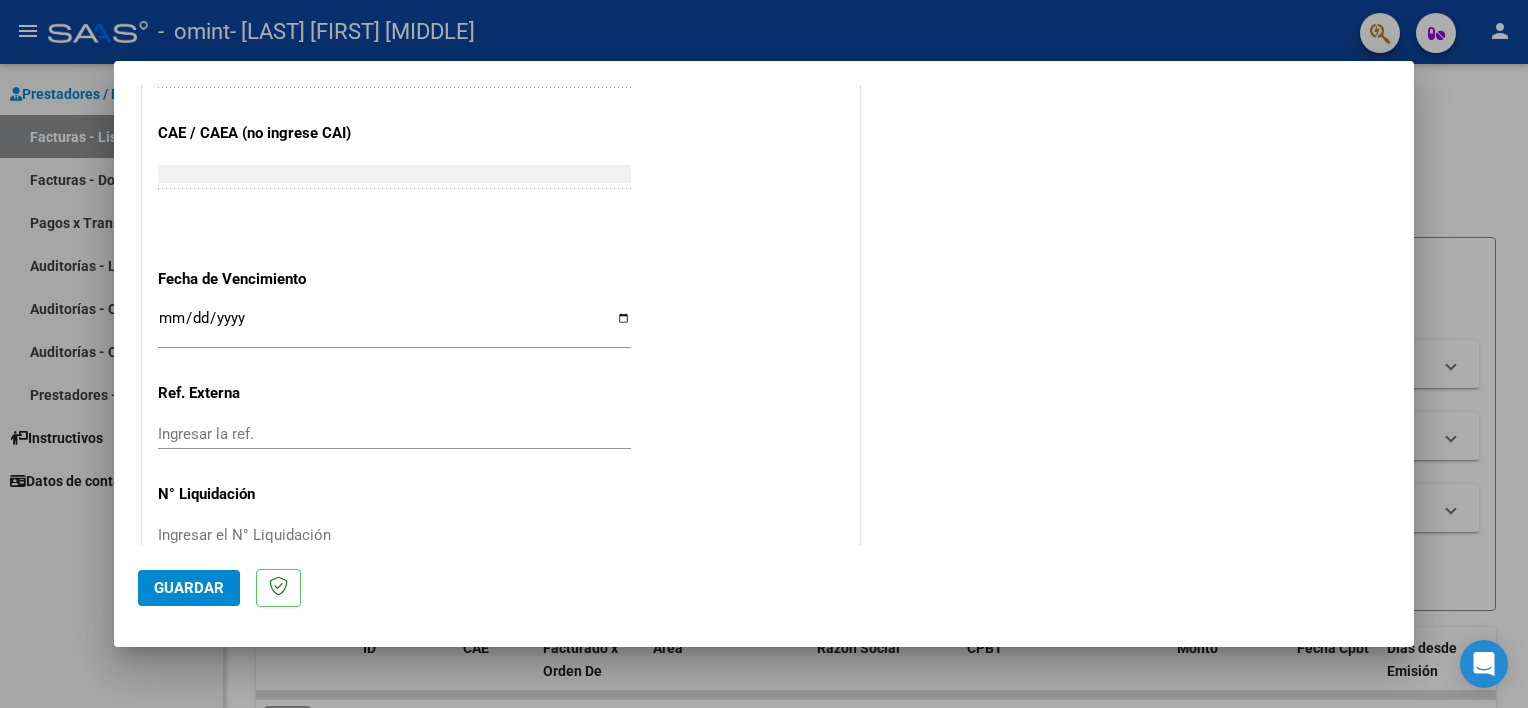 scroll, scrollTop: 1260, scrollLeft: 0, axis: vertical 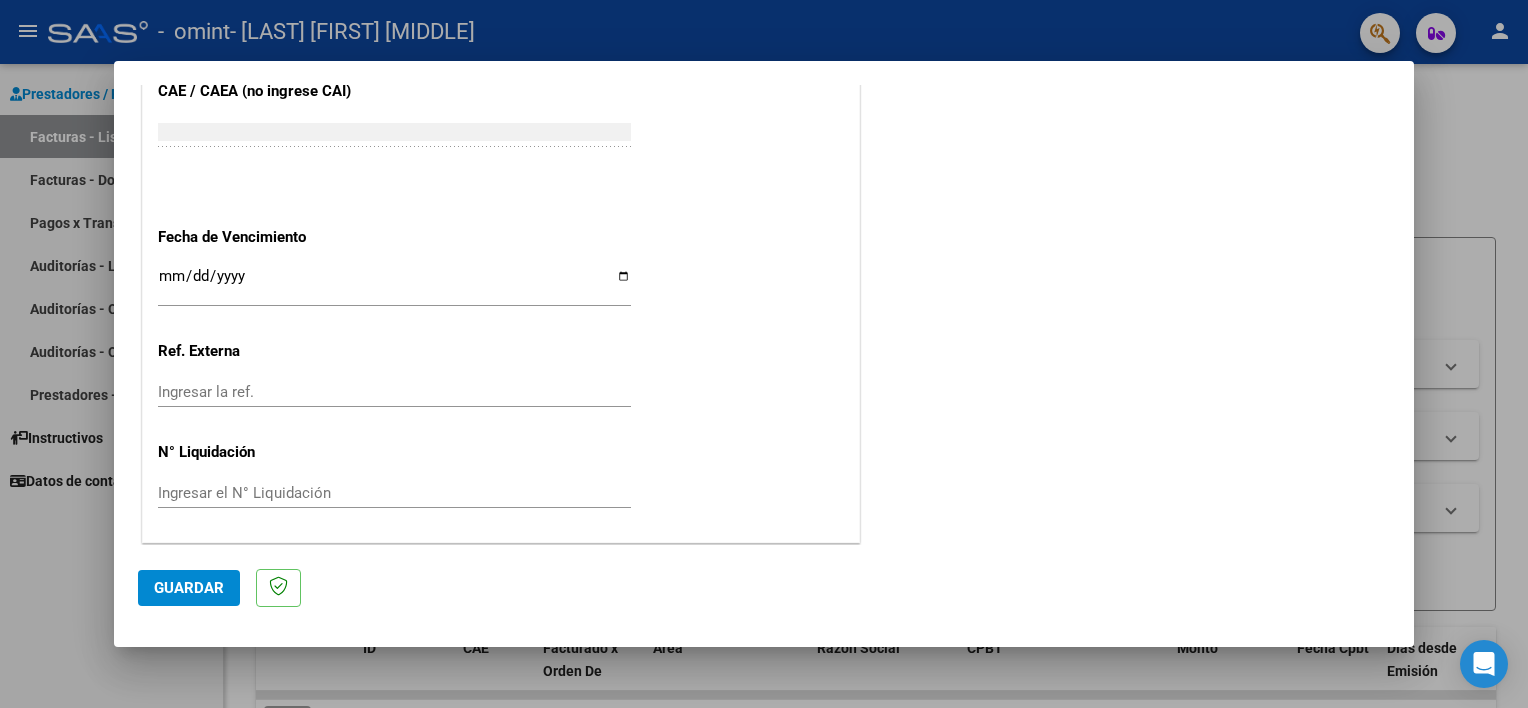type on "202507" 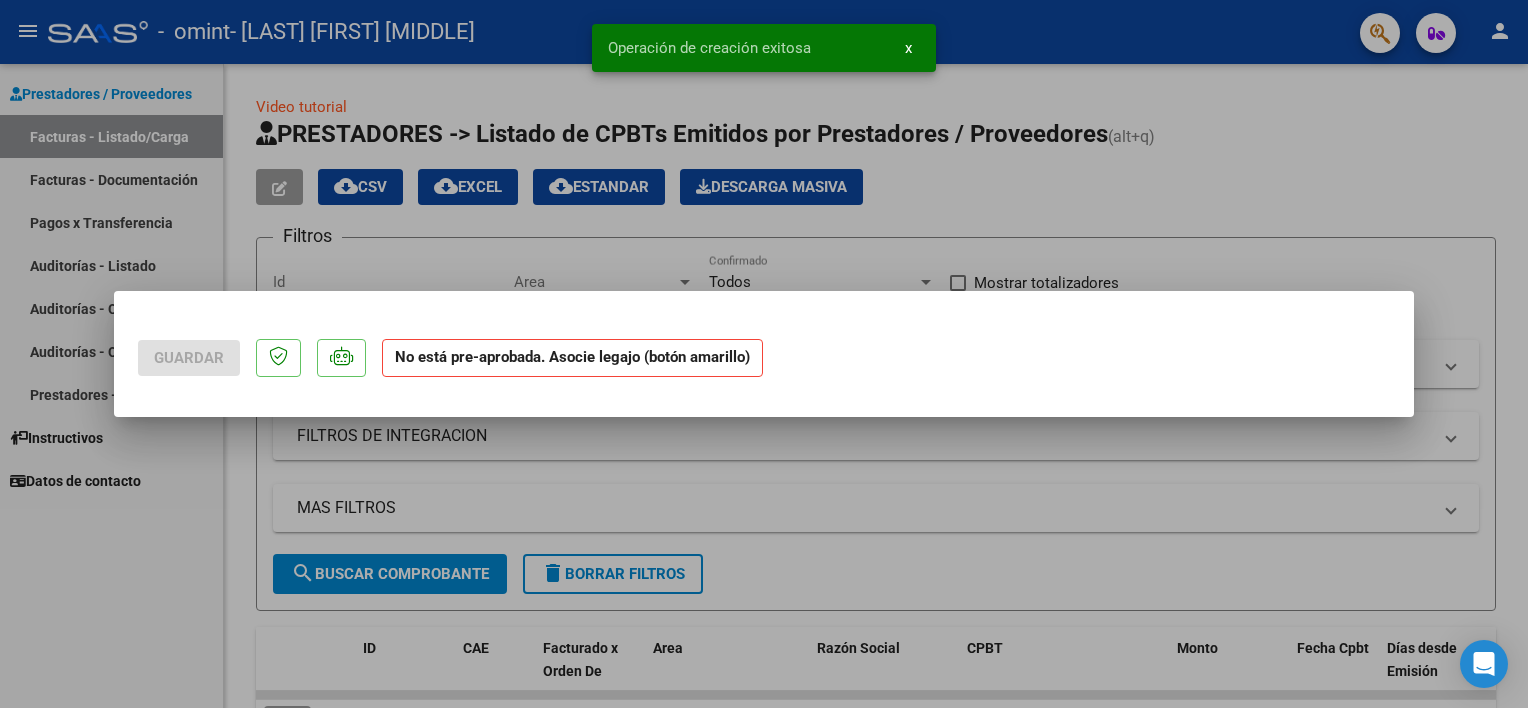 scroll, scrollTop: 0, scrollLeft: 0, axis: both 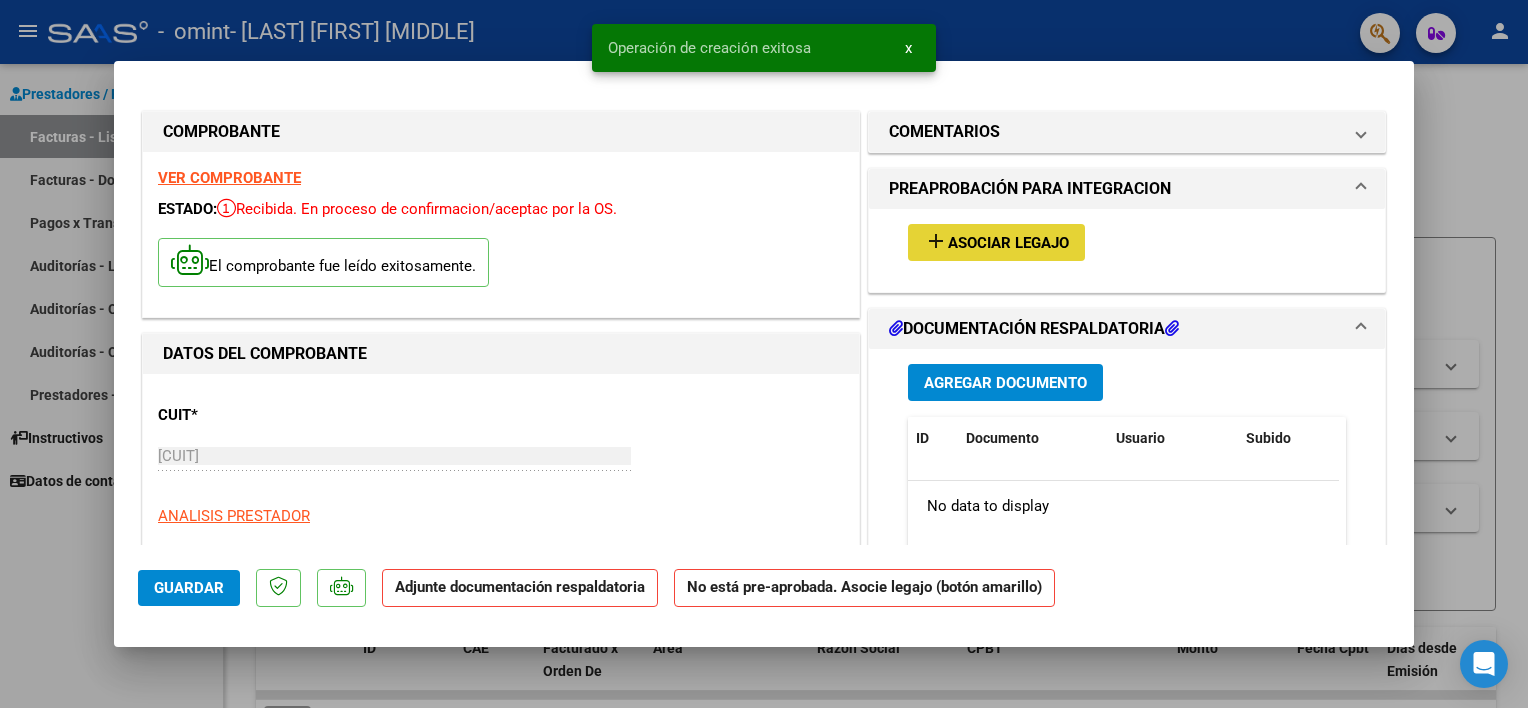 click on "Asociar Legajo" at bounding box center [1008, 243] 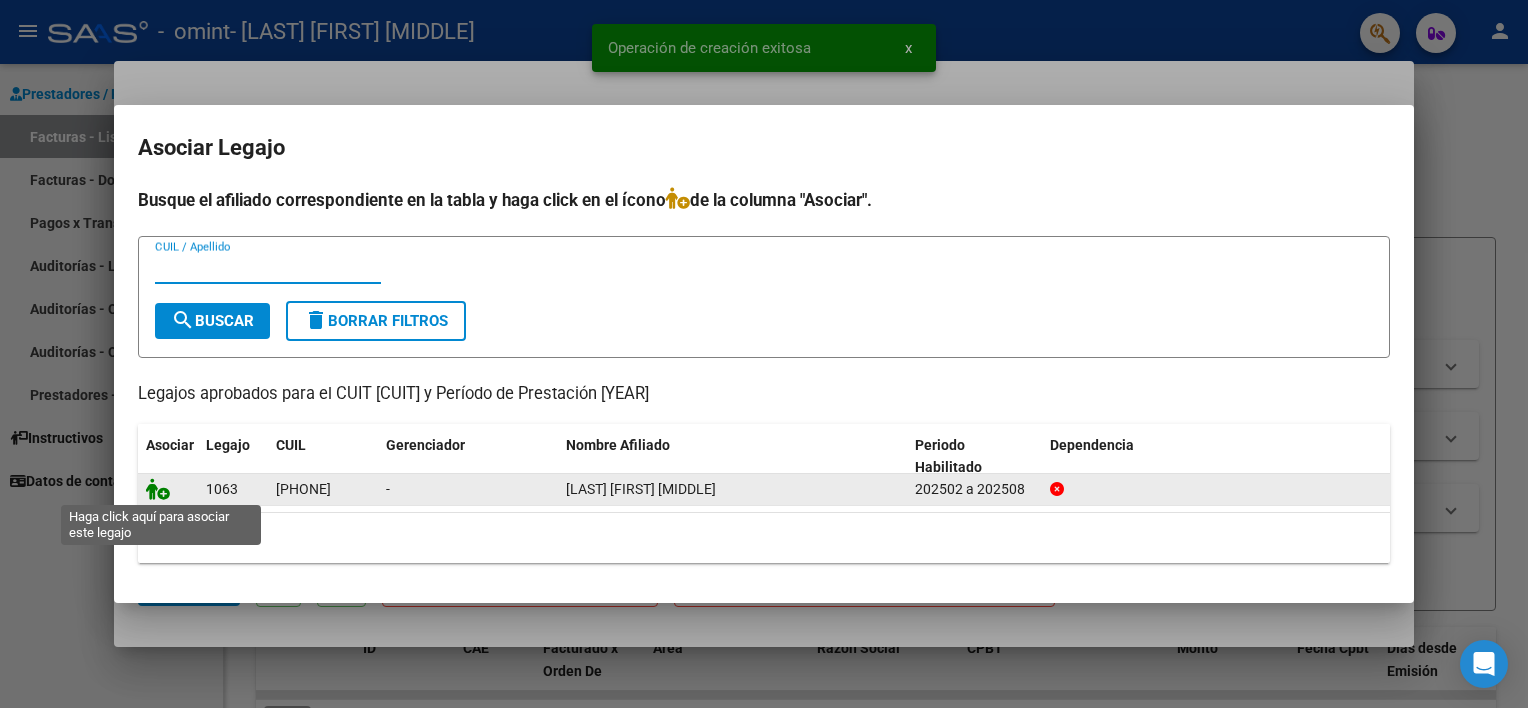 click 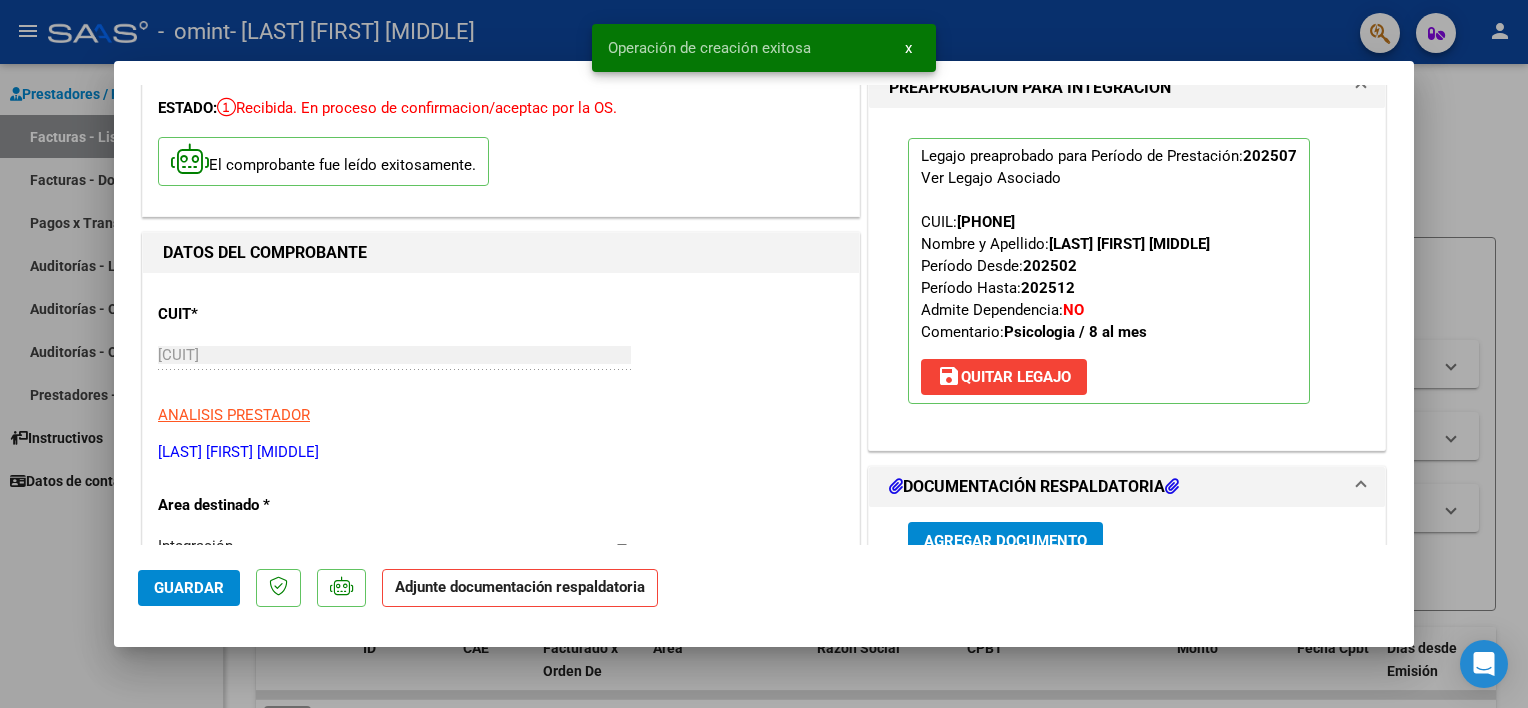 scroll, scrollTop: 200, scrollLeft: 0, axis: vertical 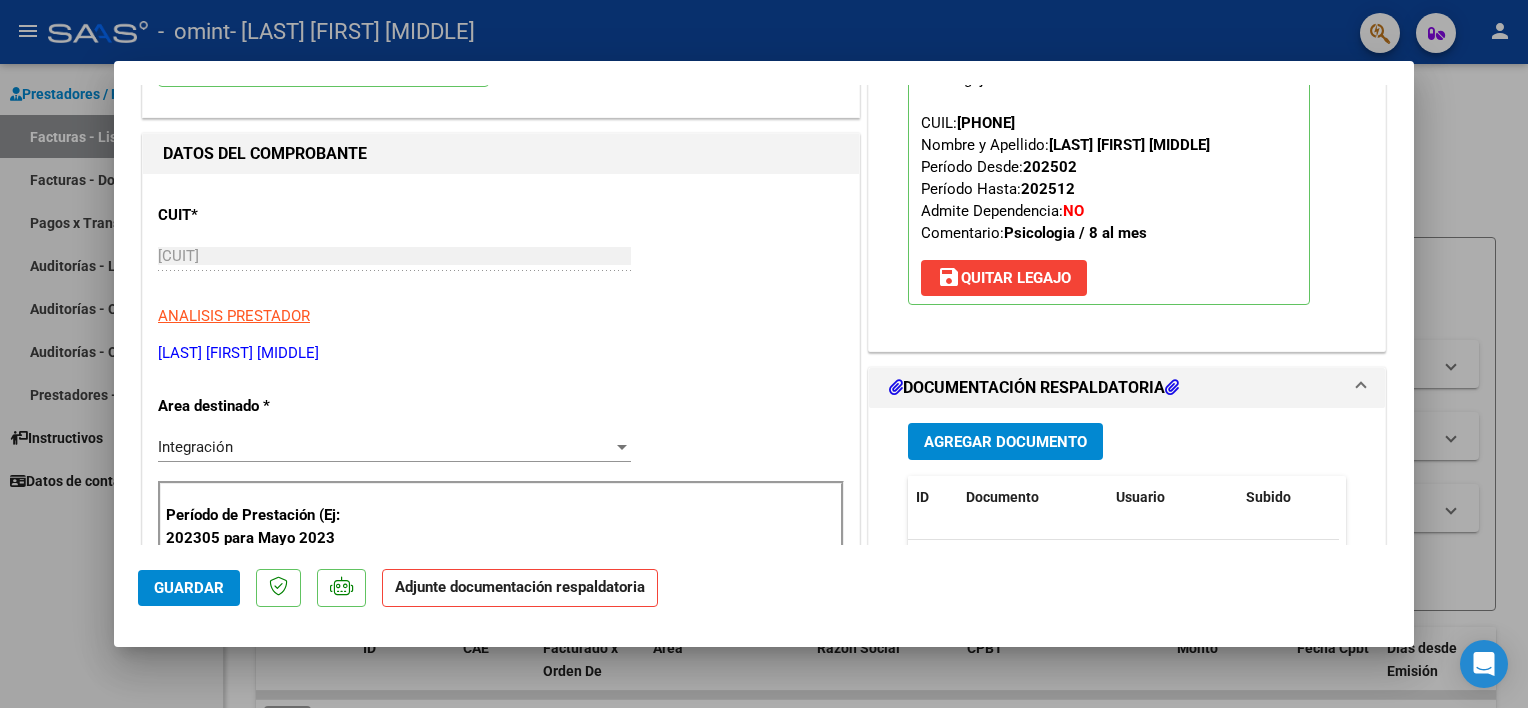 click on "Agregar Documento" at bounding box center (1005, 442) 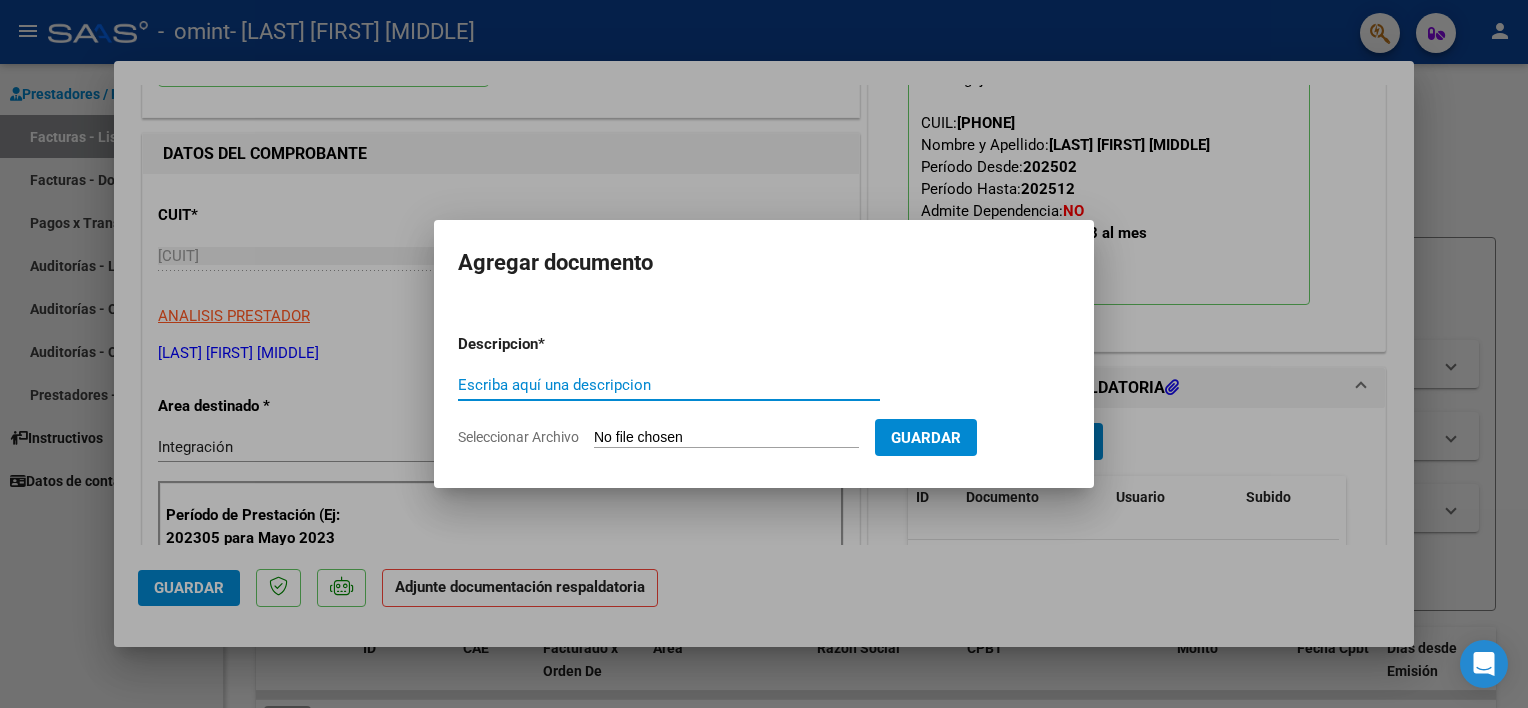 click on "Descripcion  *   Escriba aquí una descripcion  Seleccionar Archivo Guardar" at bounding box center (764, 391) 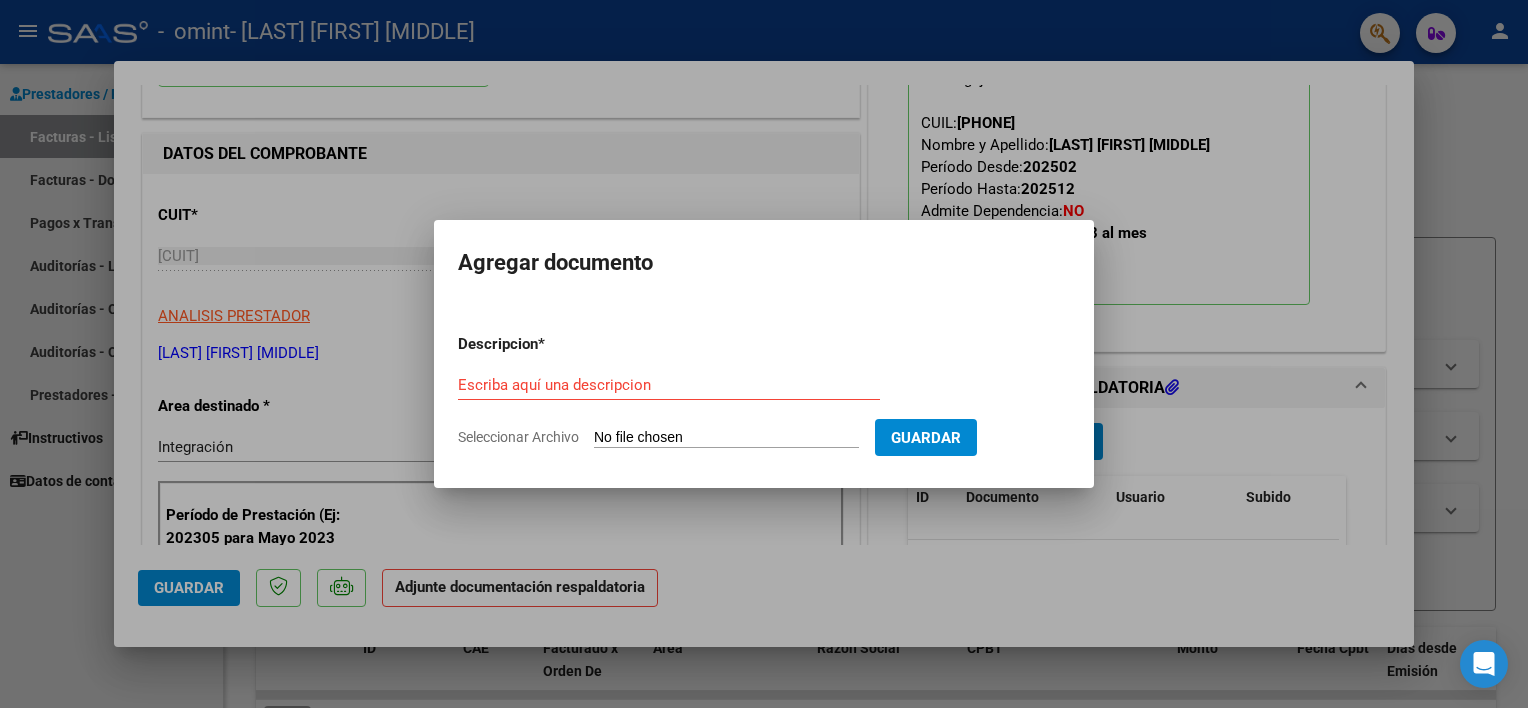 click on "Seleccionar Archivo" at bounding box center (726, 438) 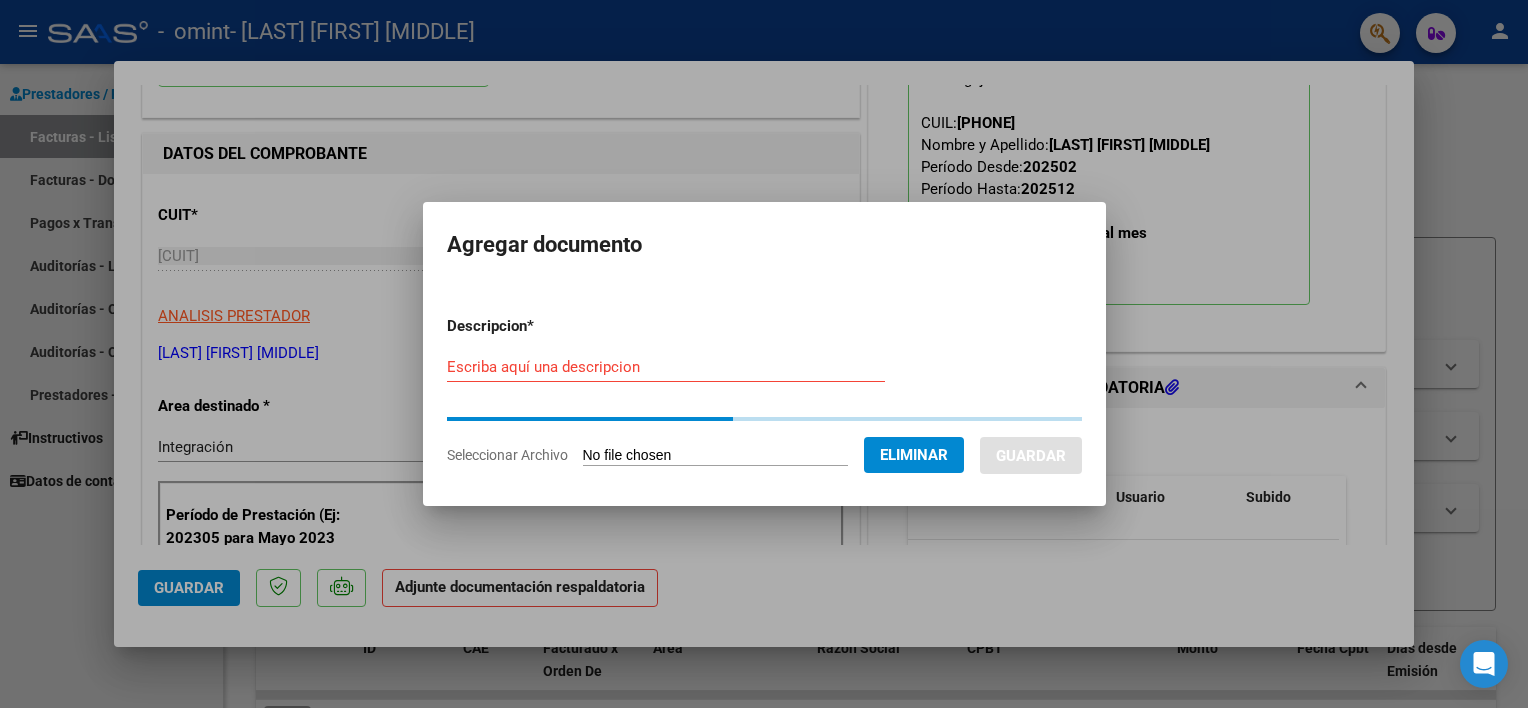 click on "Escriba aquí una descripcion" at bounding box center (666, 367) 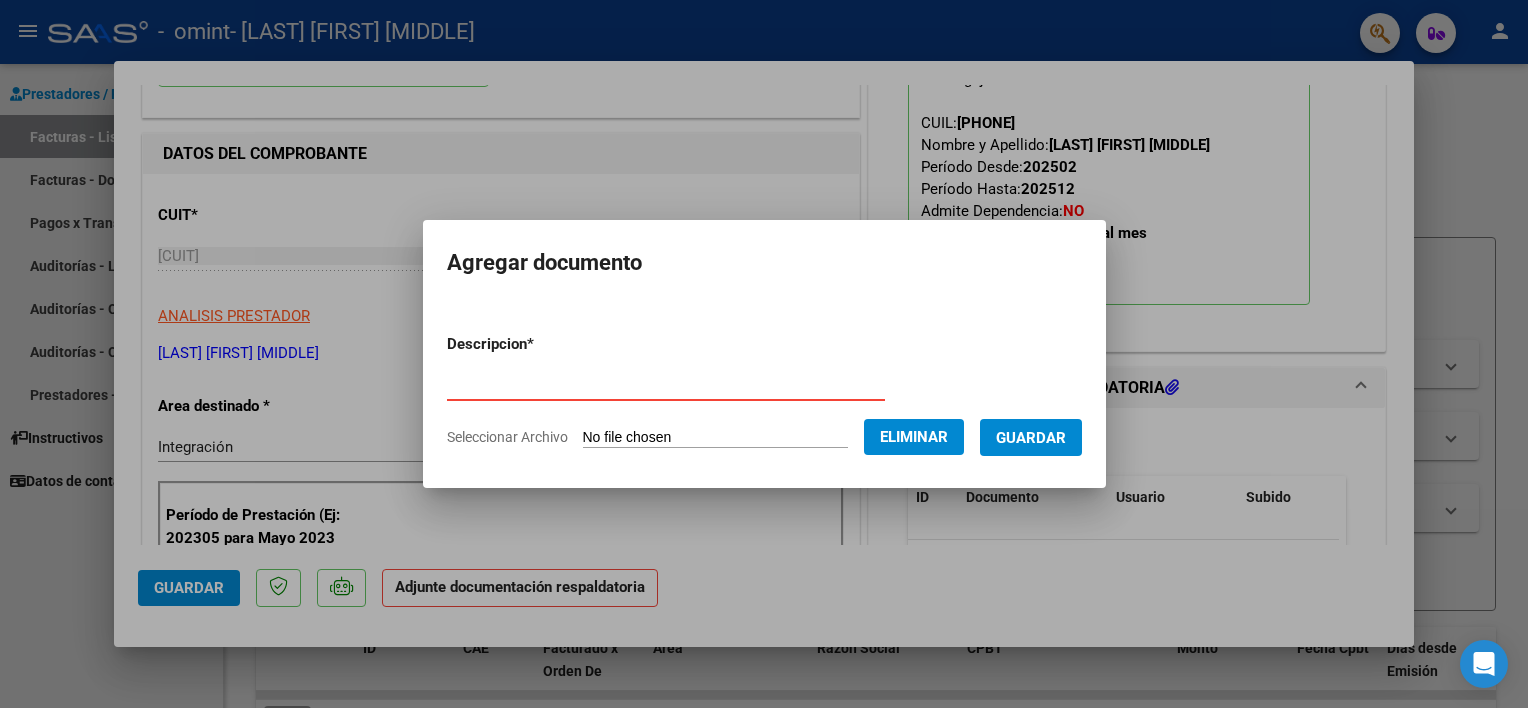 type on "PLANILLA DE ASISTENCIA" 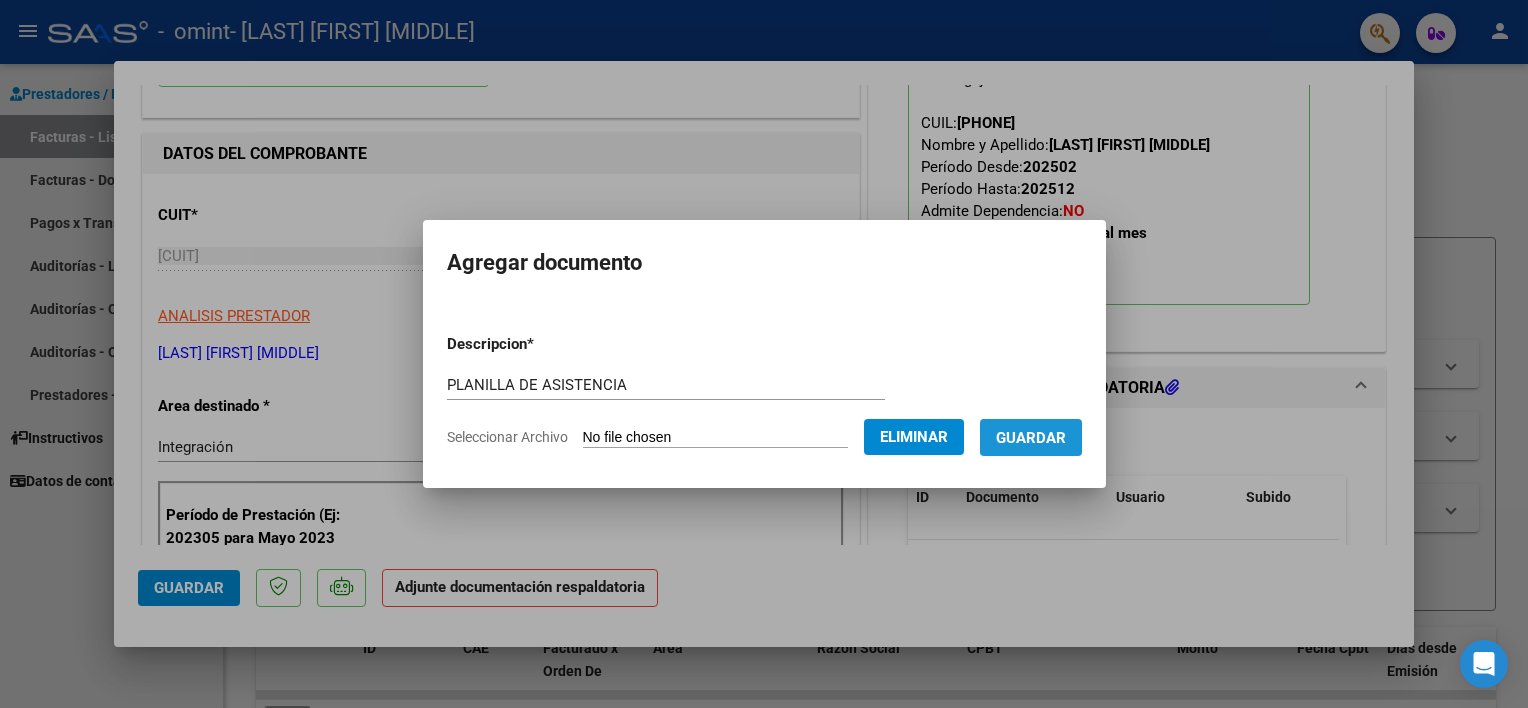 click on "Guardar" at bounding box center [1031, 438] 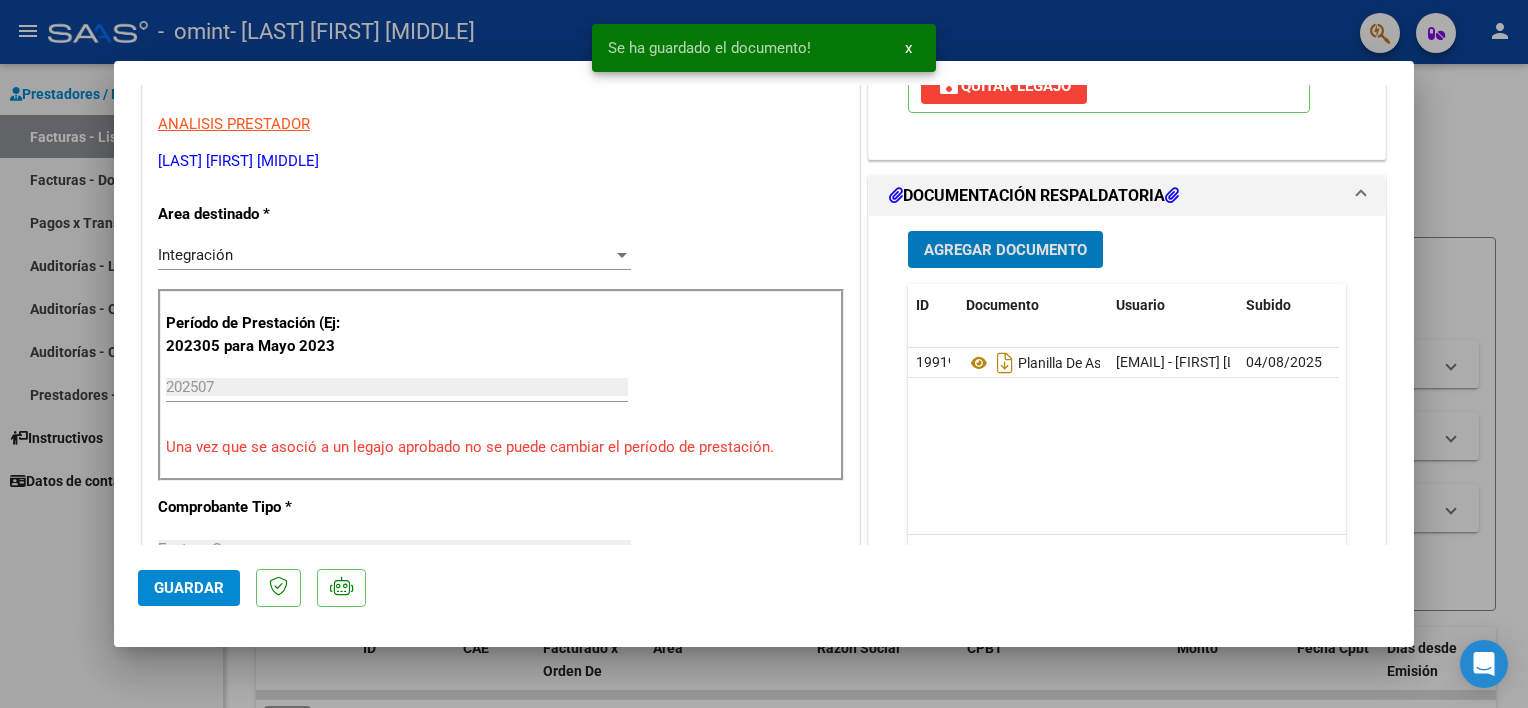 scroll, scrollTop: 400, scrollLeft: 0, axis: vertical 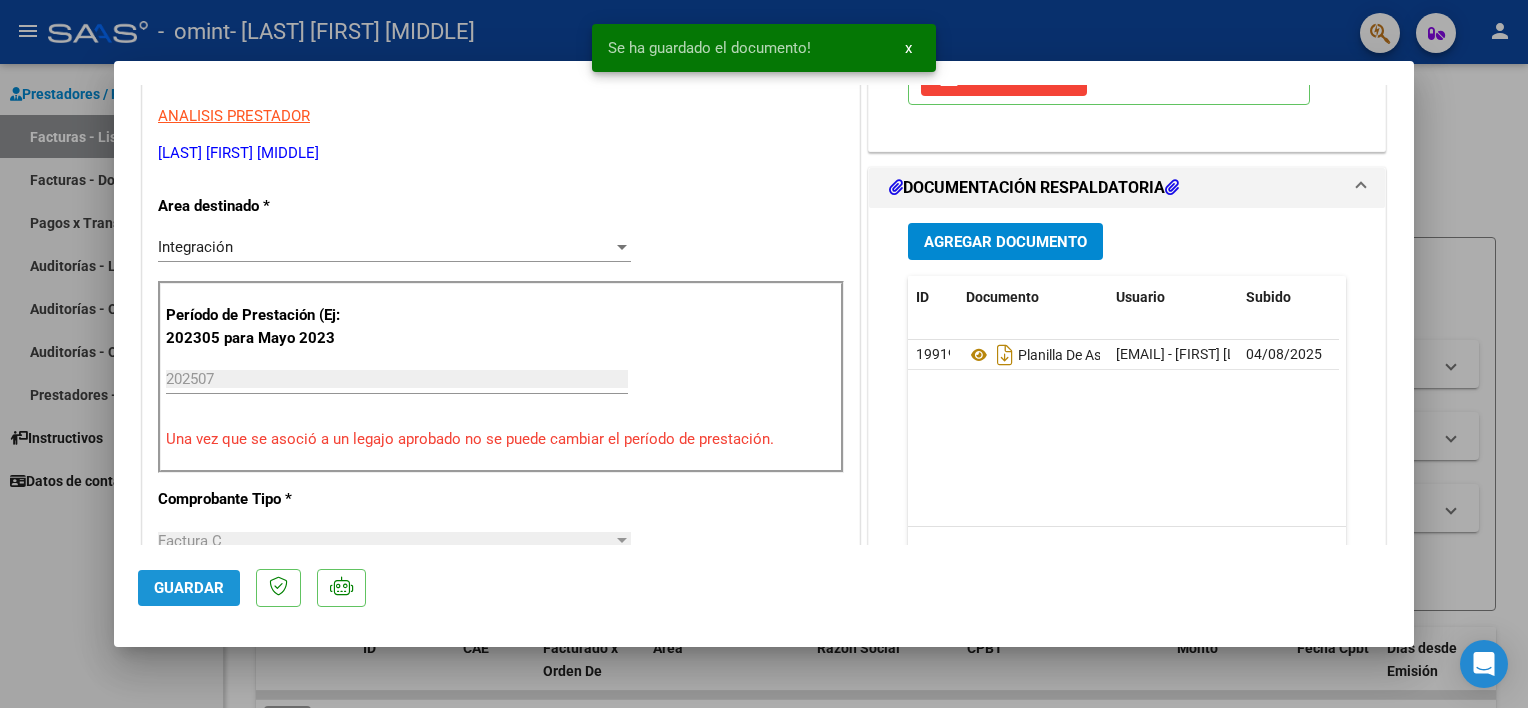 click on "Guardar" 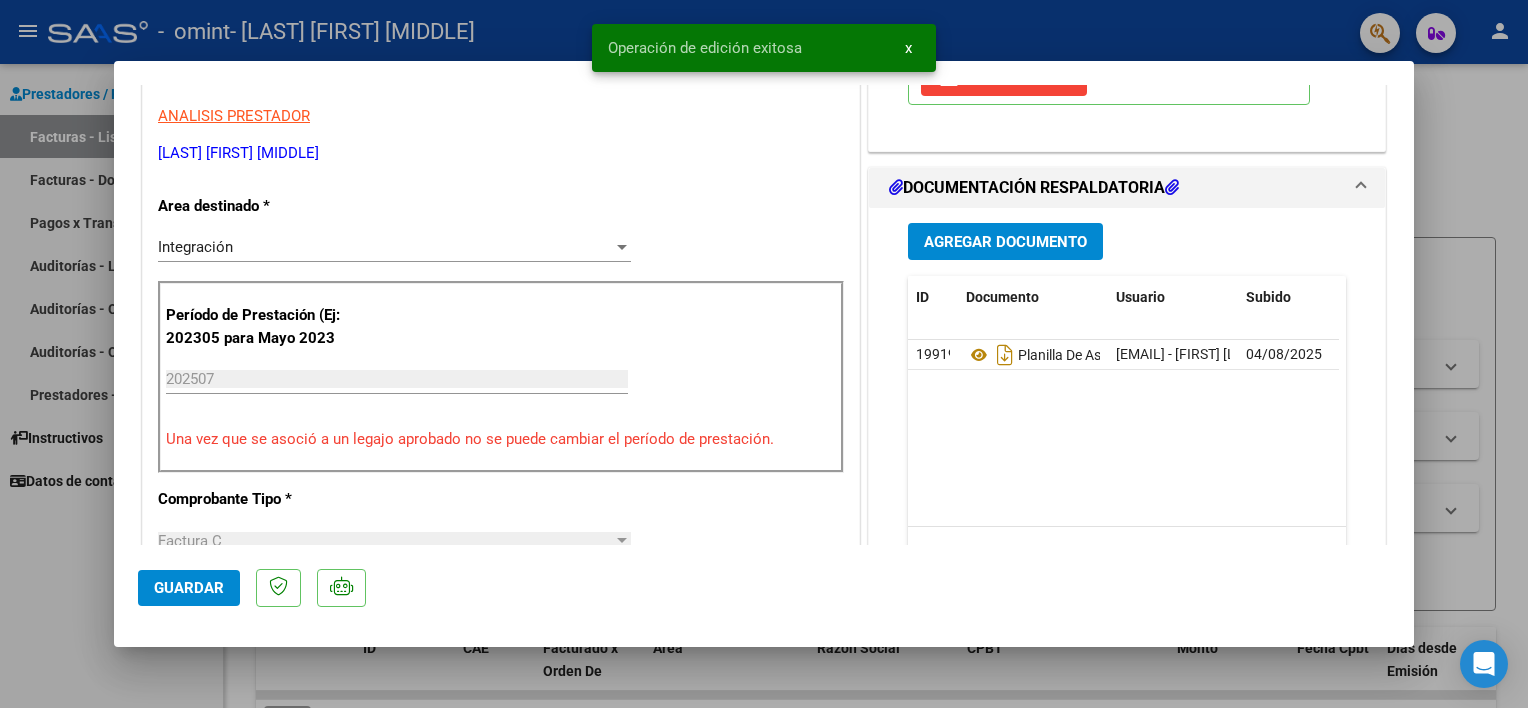 type 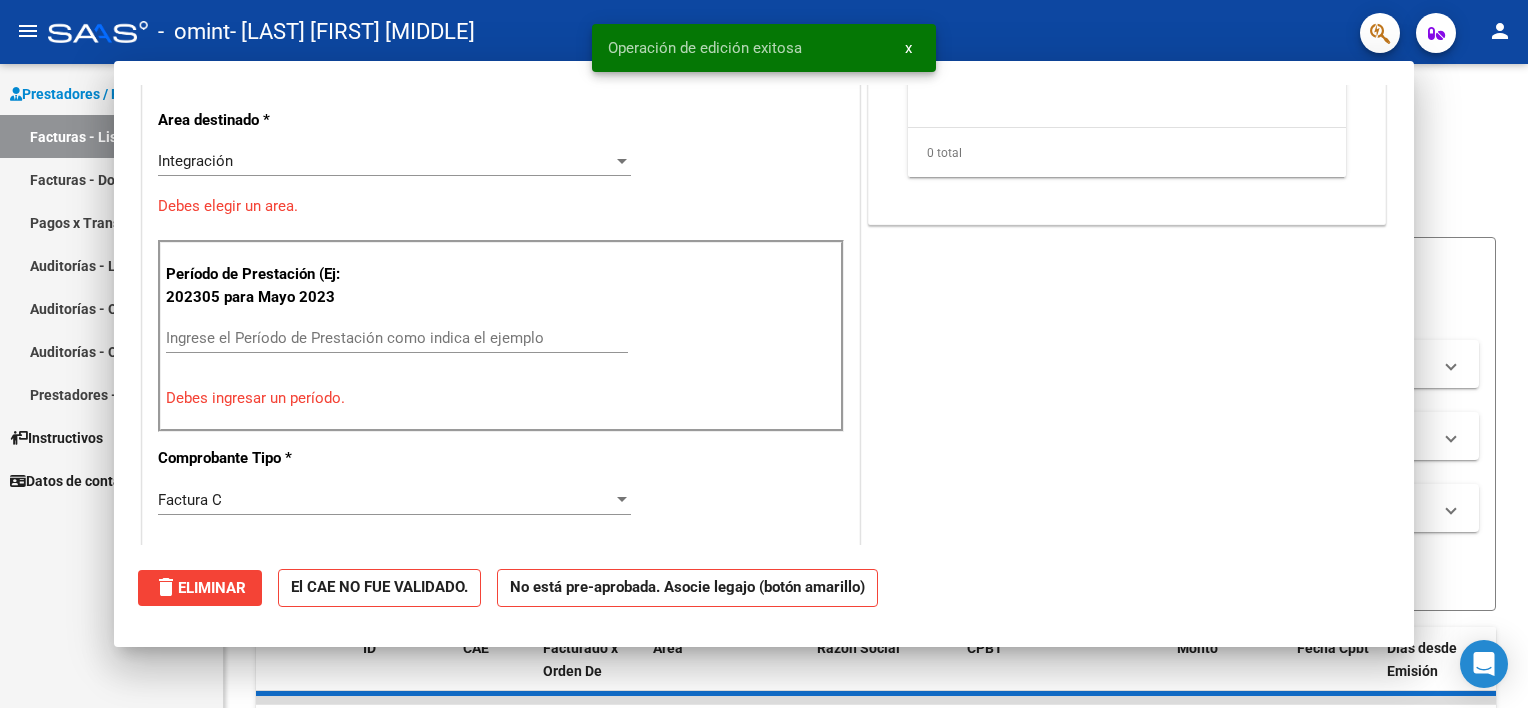 scroll, scrollTop: 0, scrollLeft: 0, axis: both 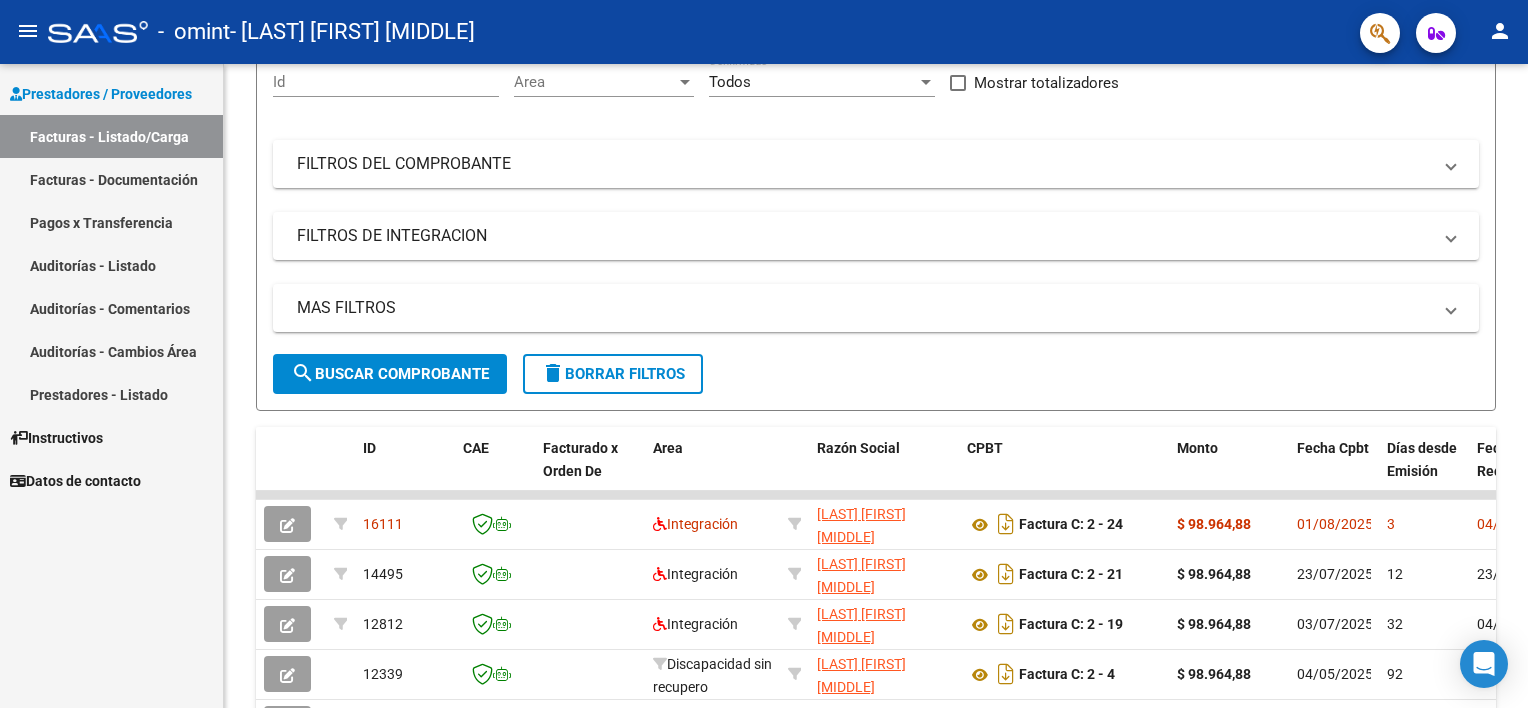 click on "person" 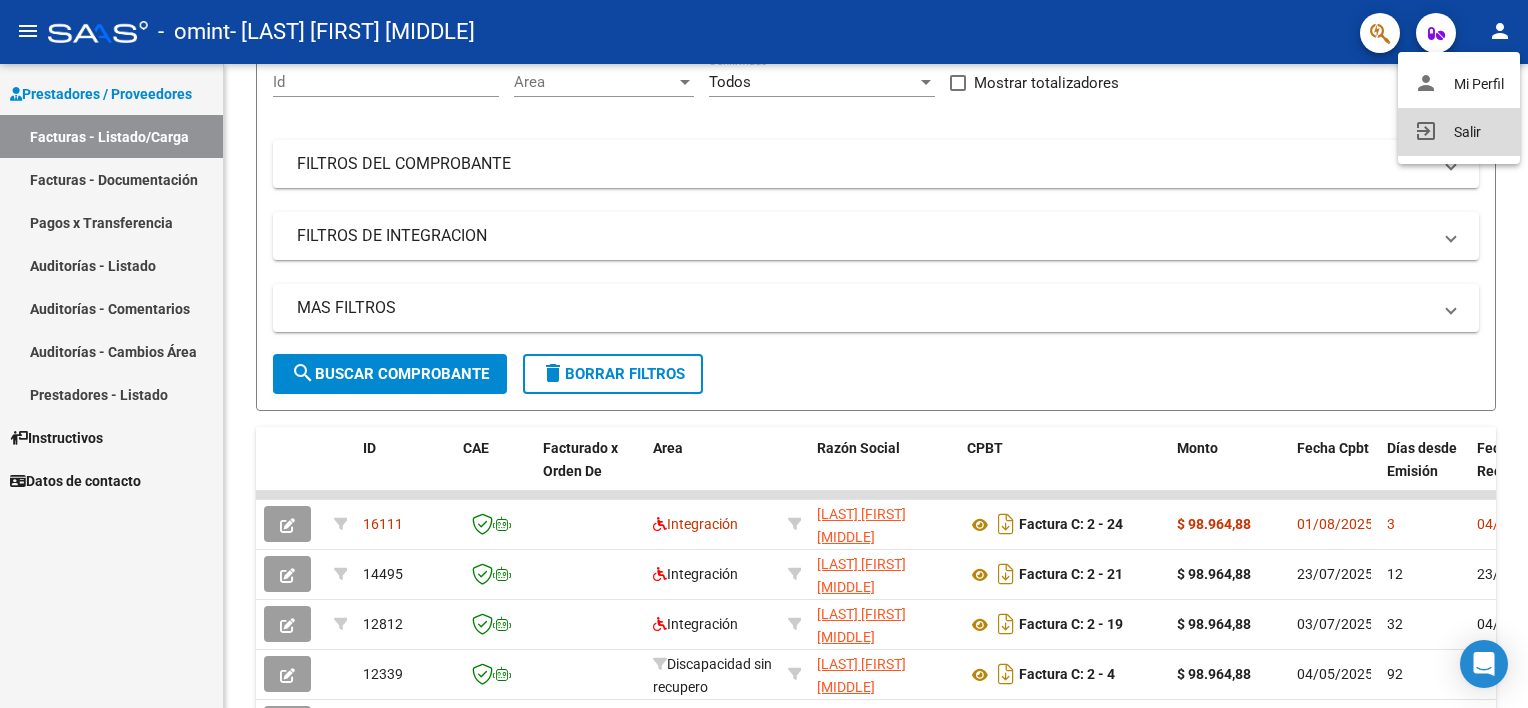 click on "exit_to_app  Salir" at bounding box center (1459, 132) 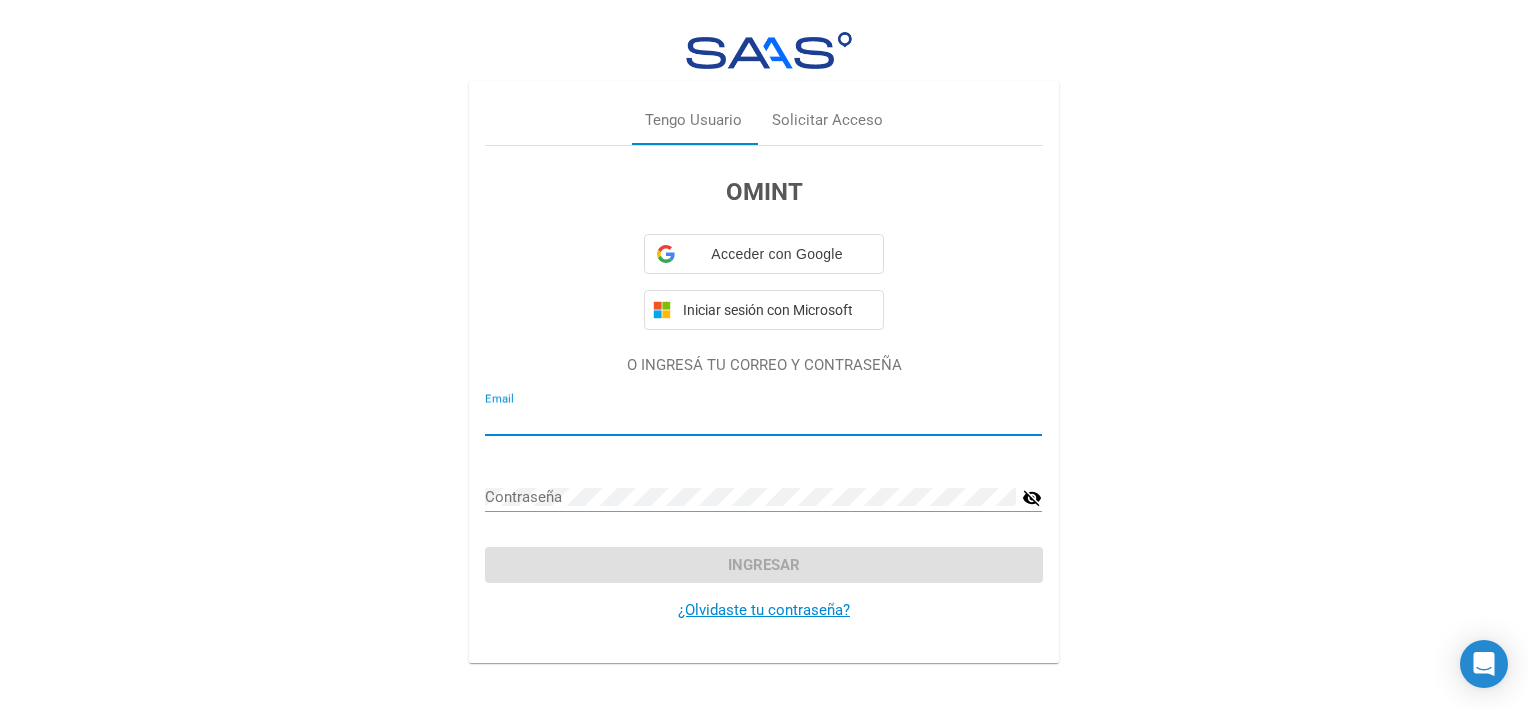 type on "[EMAIL]" 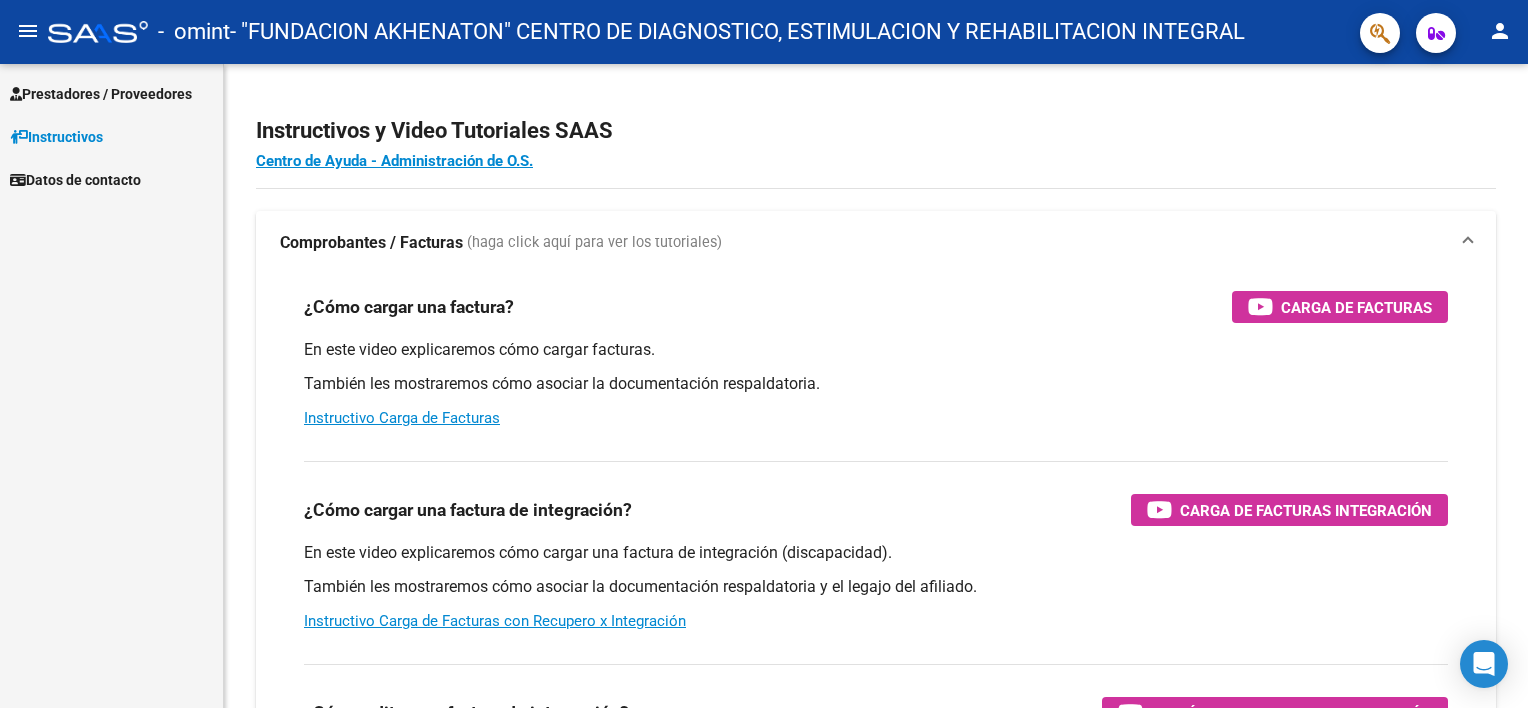 scroll, scrollTop: 0, scrollLeft: 0, axis: both 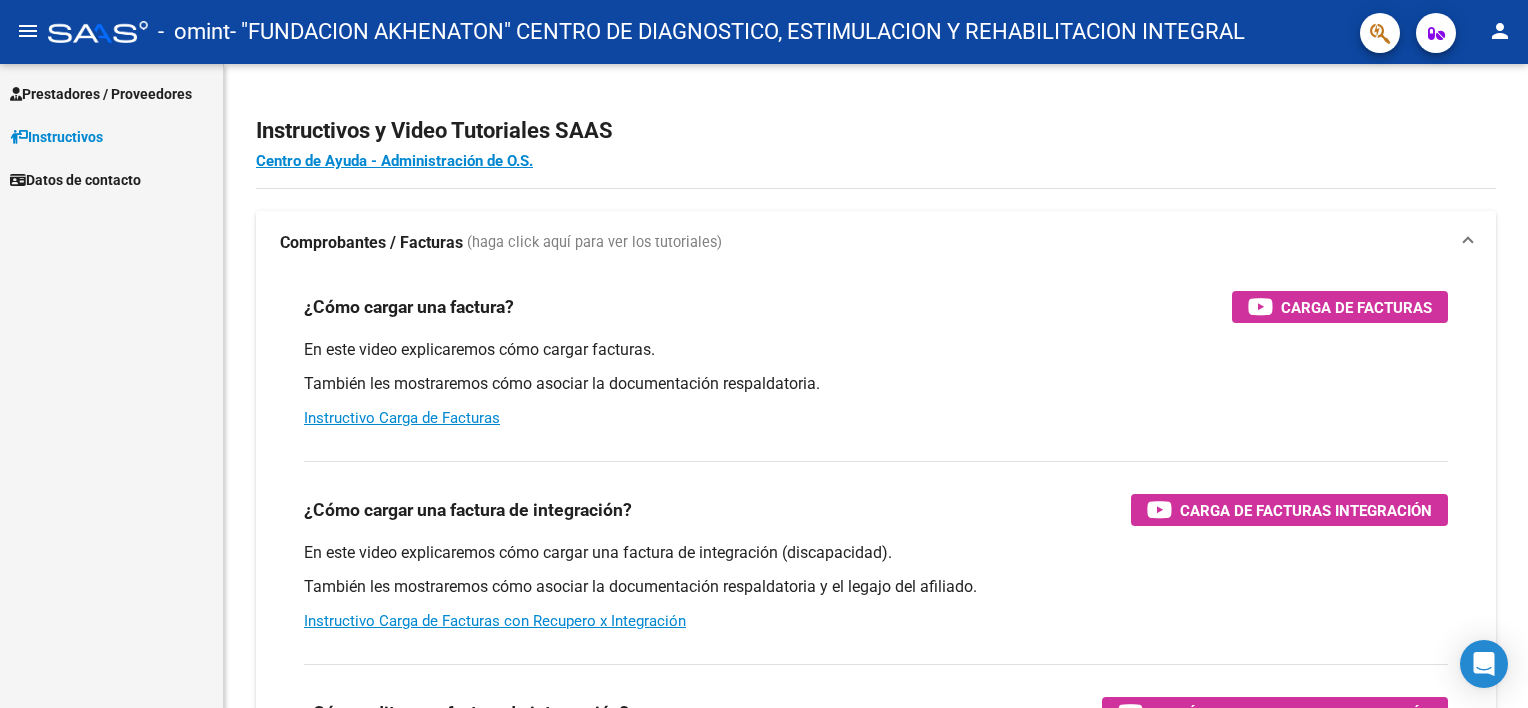 click on "Prestadores / Proveedores" at bounding box center [101, 94] 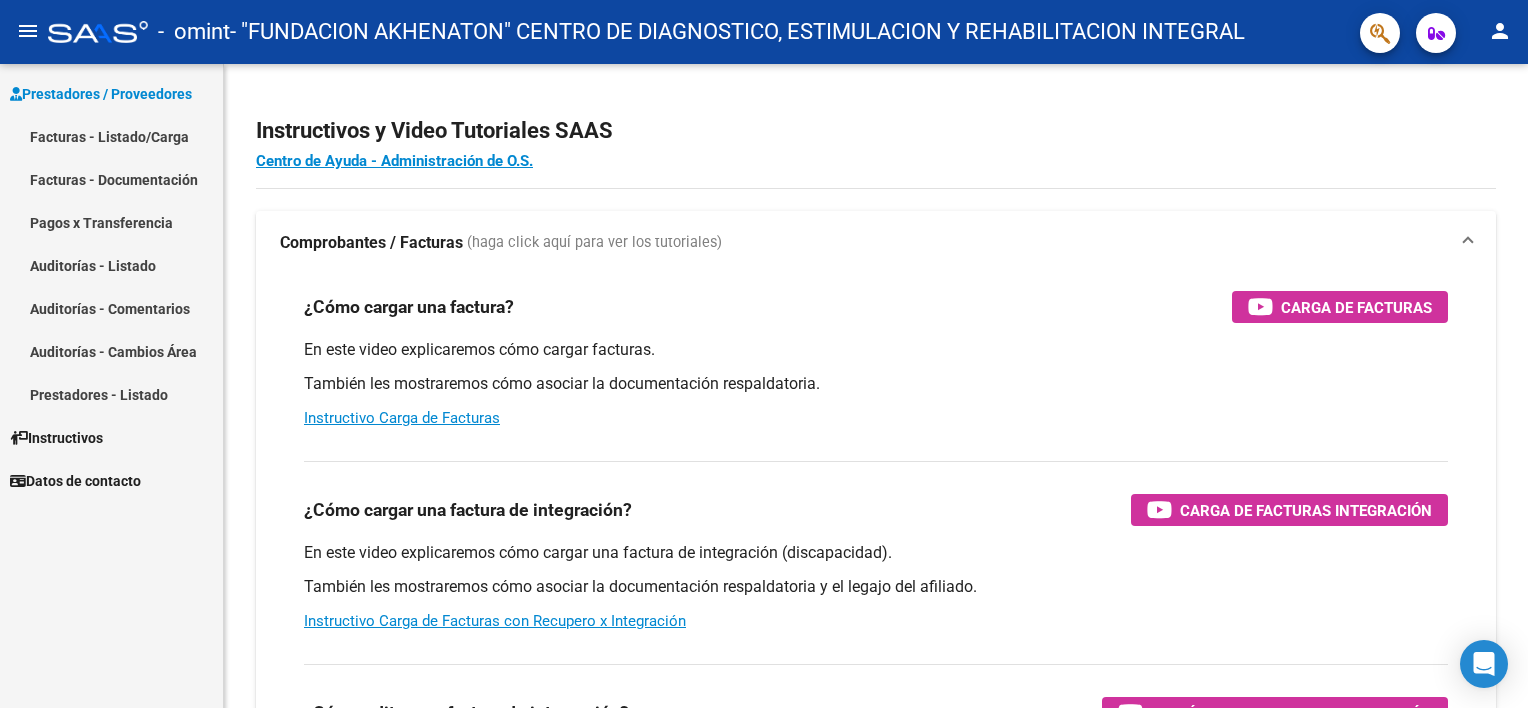 click on "Facturas - Listado/Carga" at bounding box center [111, 136] 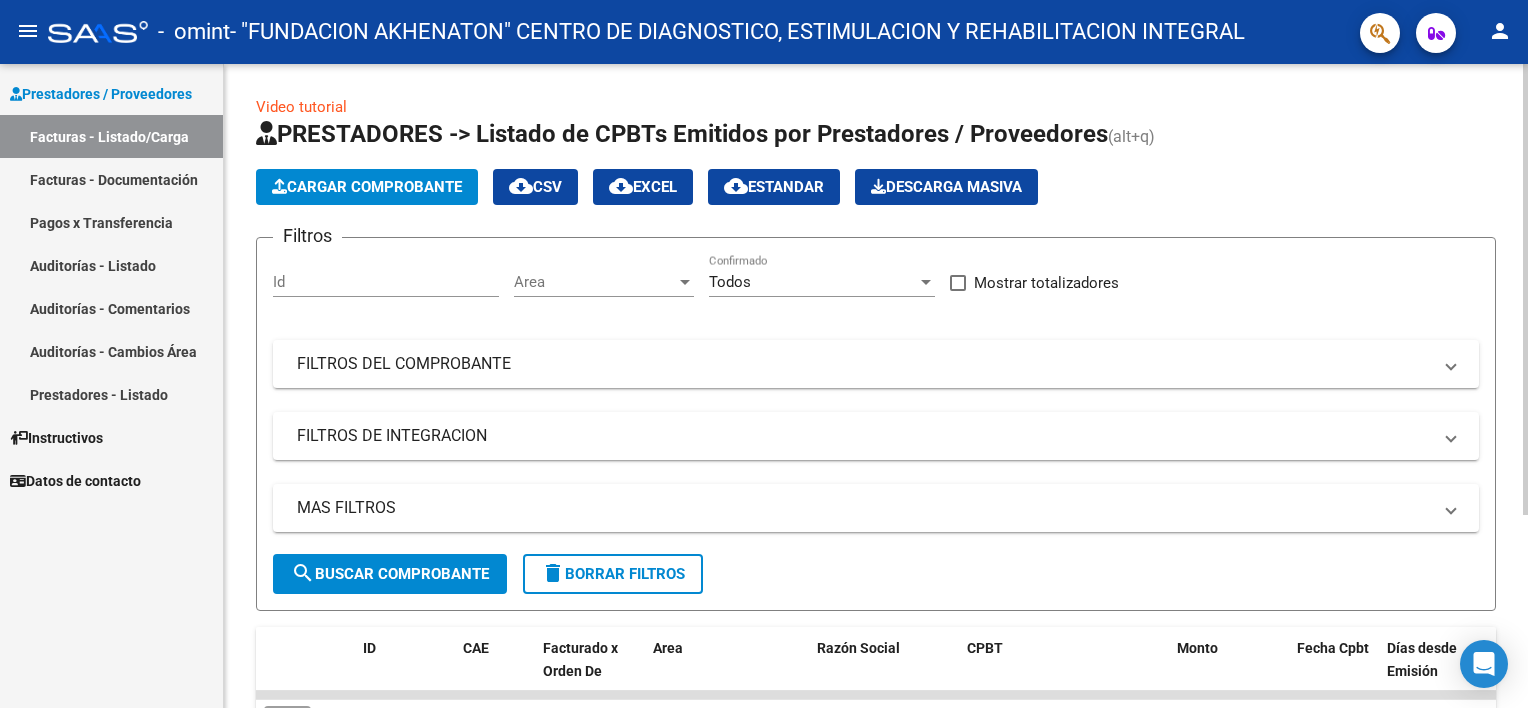 click on "search  Buscar Comprobante" 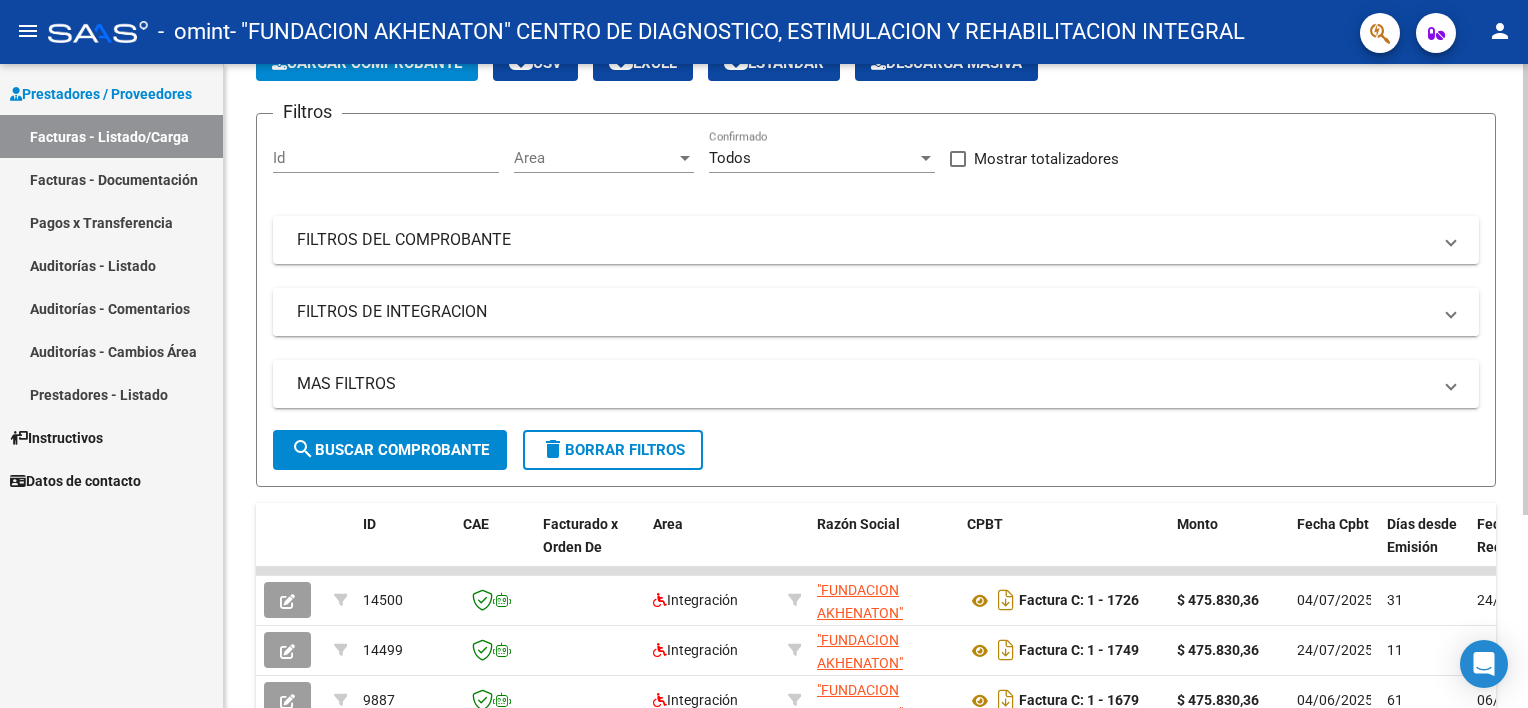 scroll, scrollTop: 275, scrollLeft: 0, axis: vertical 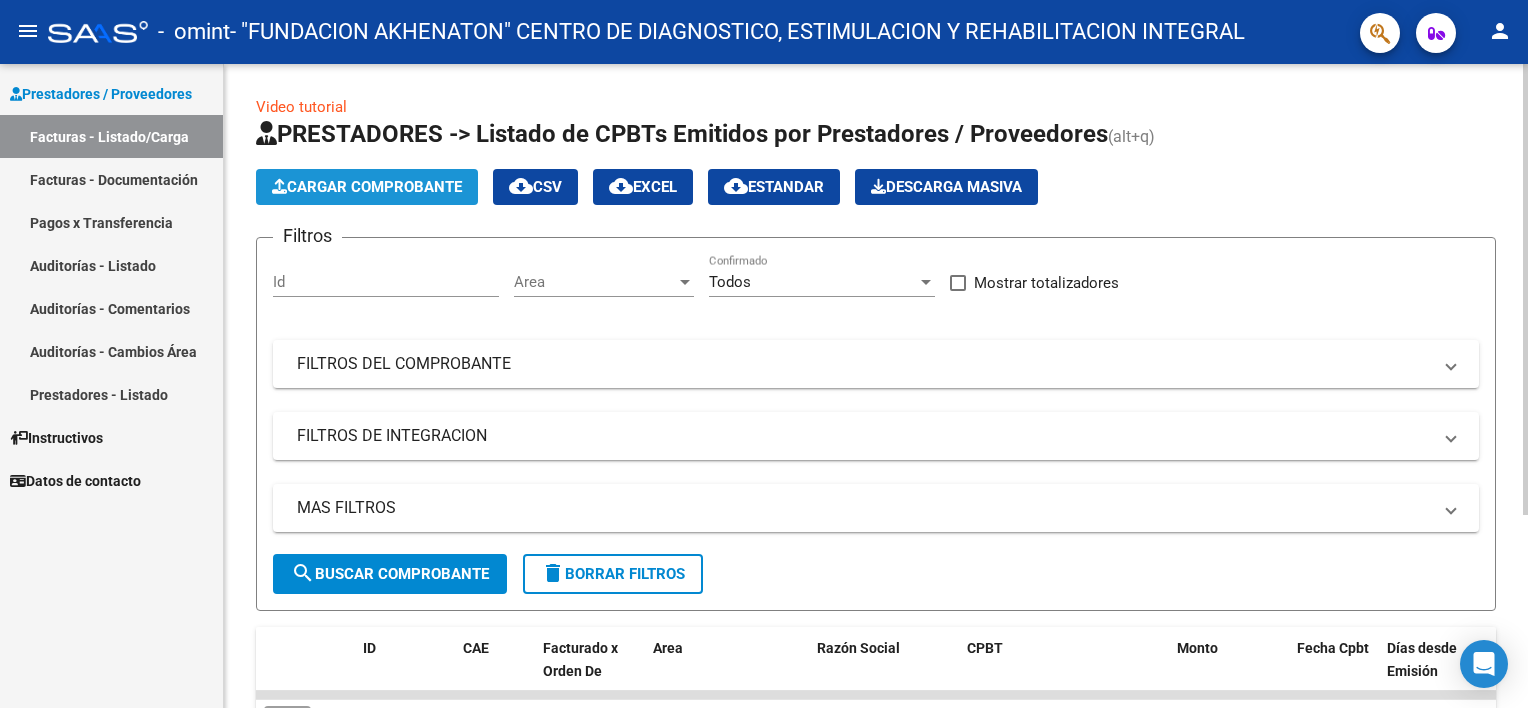 click on "Cargar Comprobante" 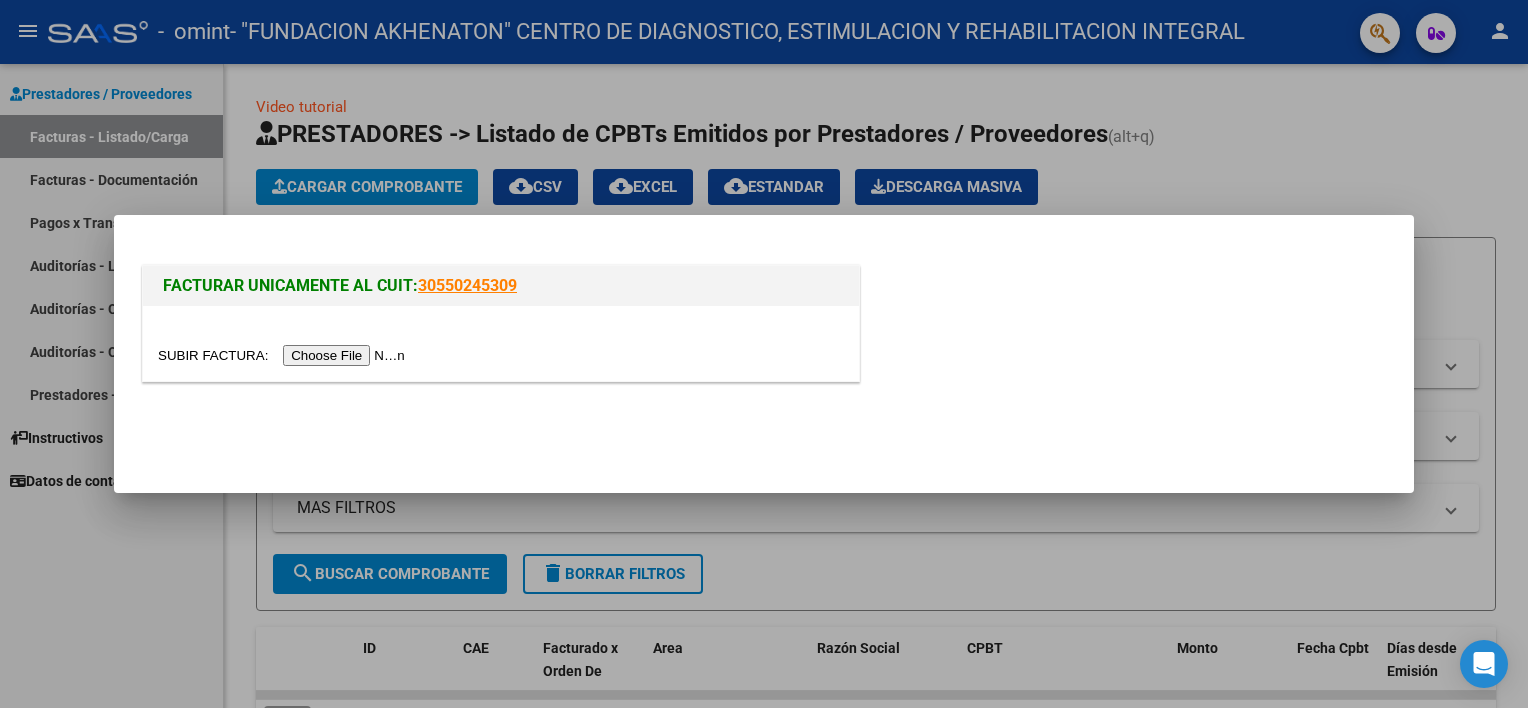 click at bounding box center [284, 355] 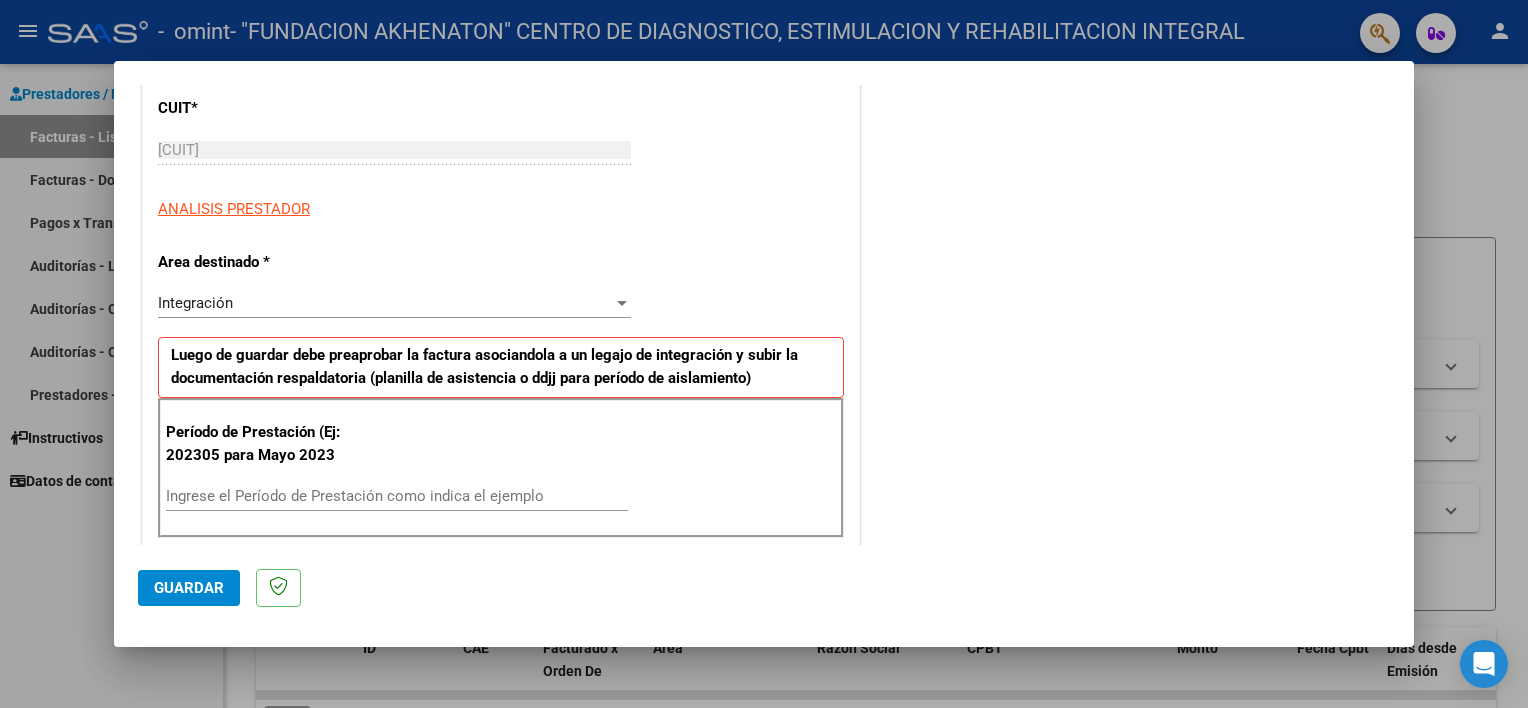 scroll, scrollTop: 300, scrollLeft: 0, axis: vertical 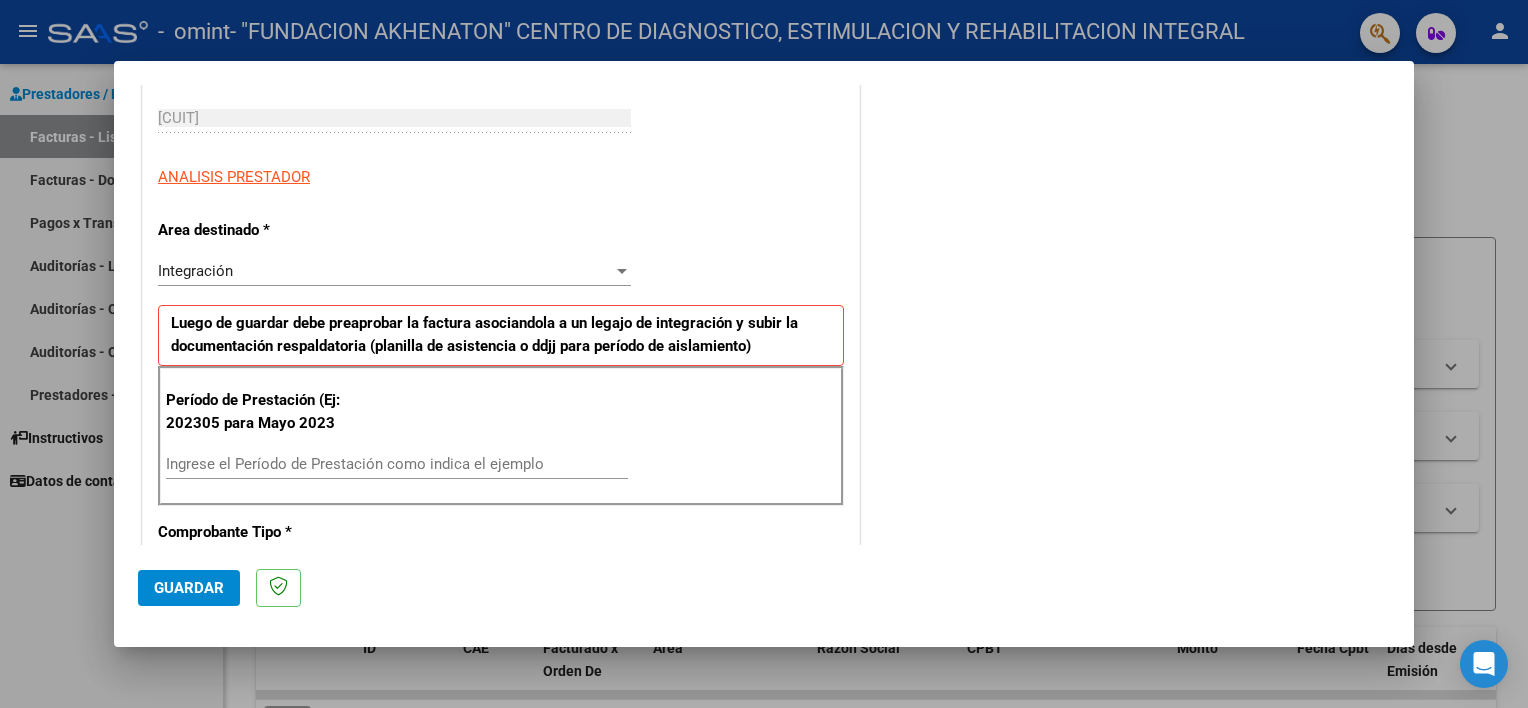 click on "Período de Prestación (Ej: 202305 para Mayo 2023    Ingrese el Período de Prestación como indica el ejemplo" at bounding box center [501, 436] 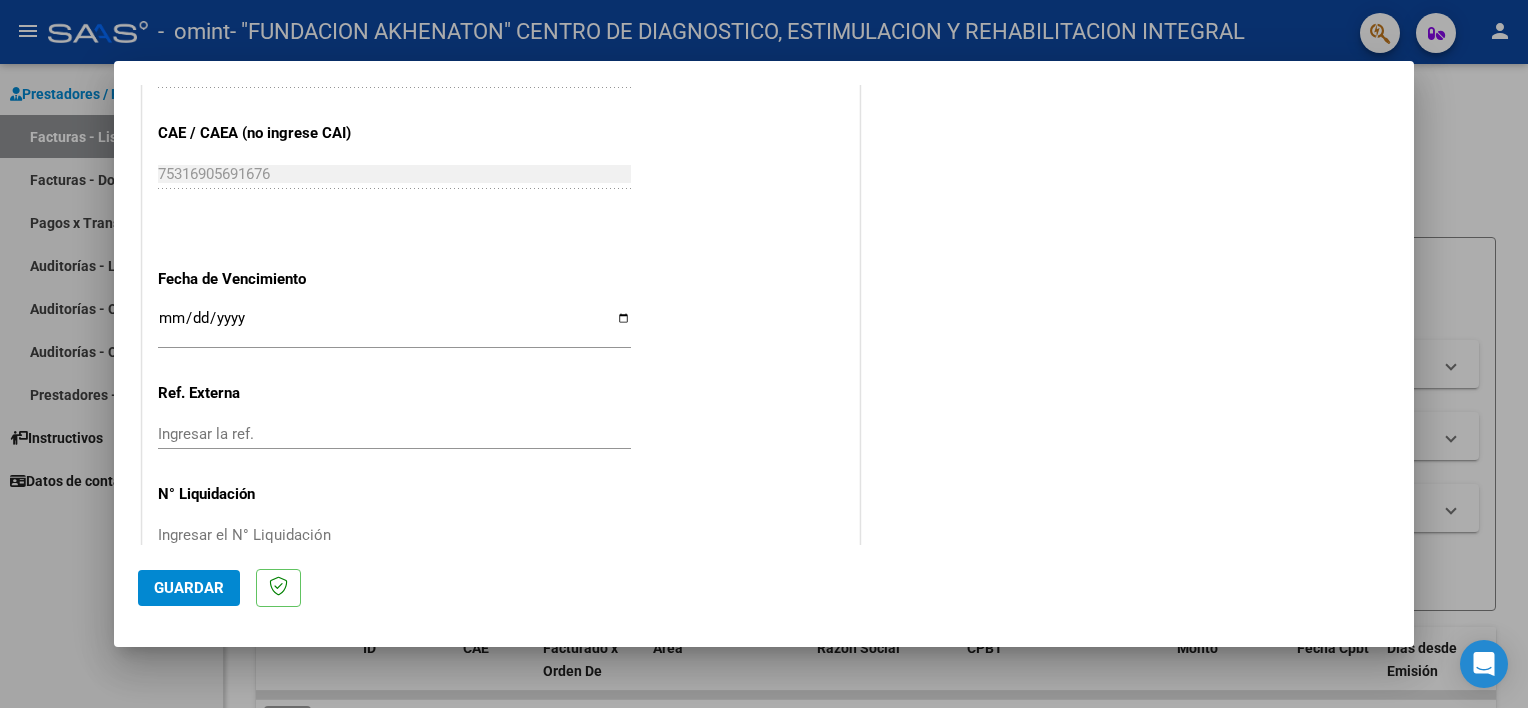 scroll, scrollTop: 1260, scrollLeft: 0, axis: vertical 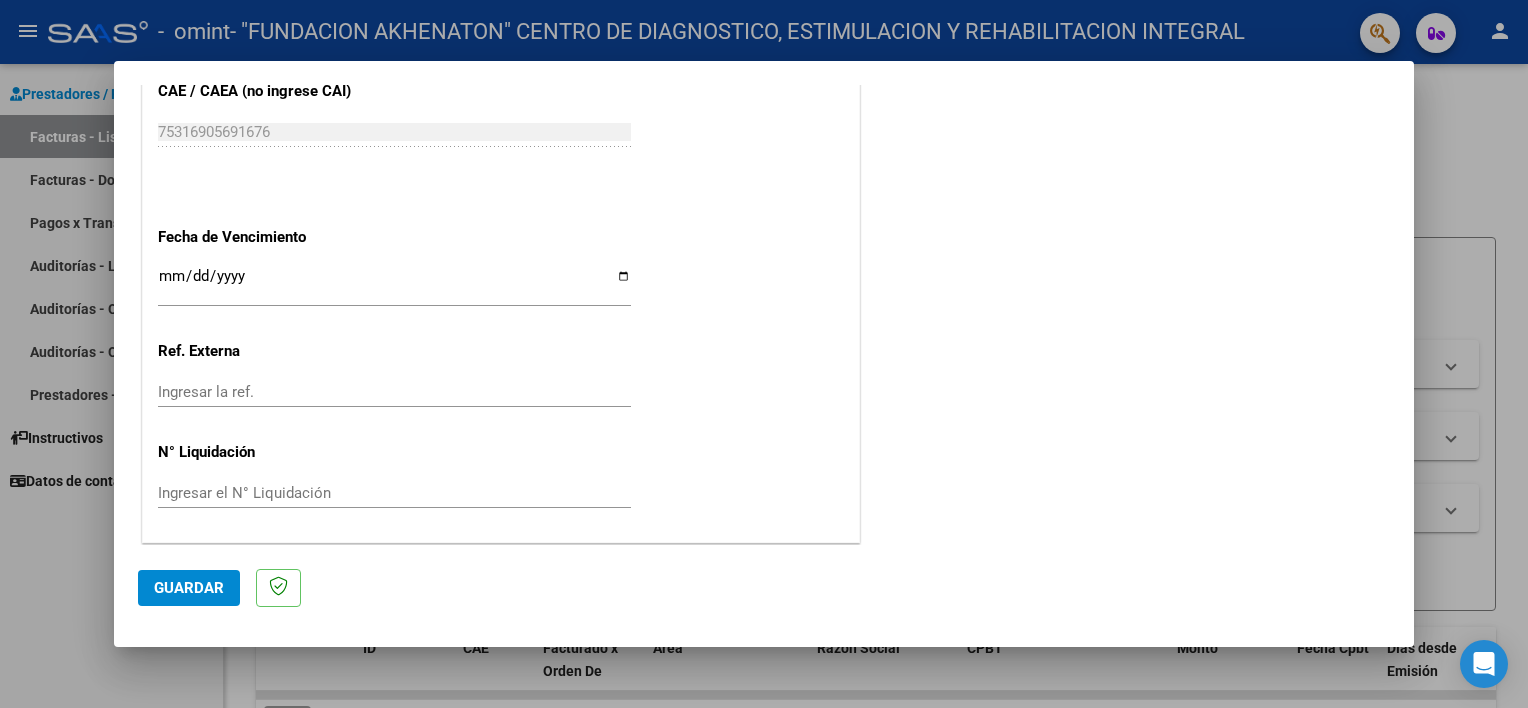 type on "202507" 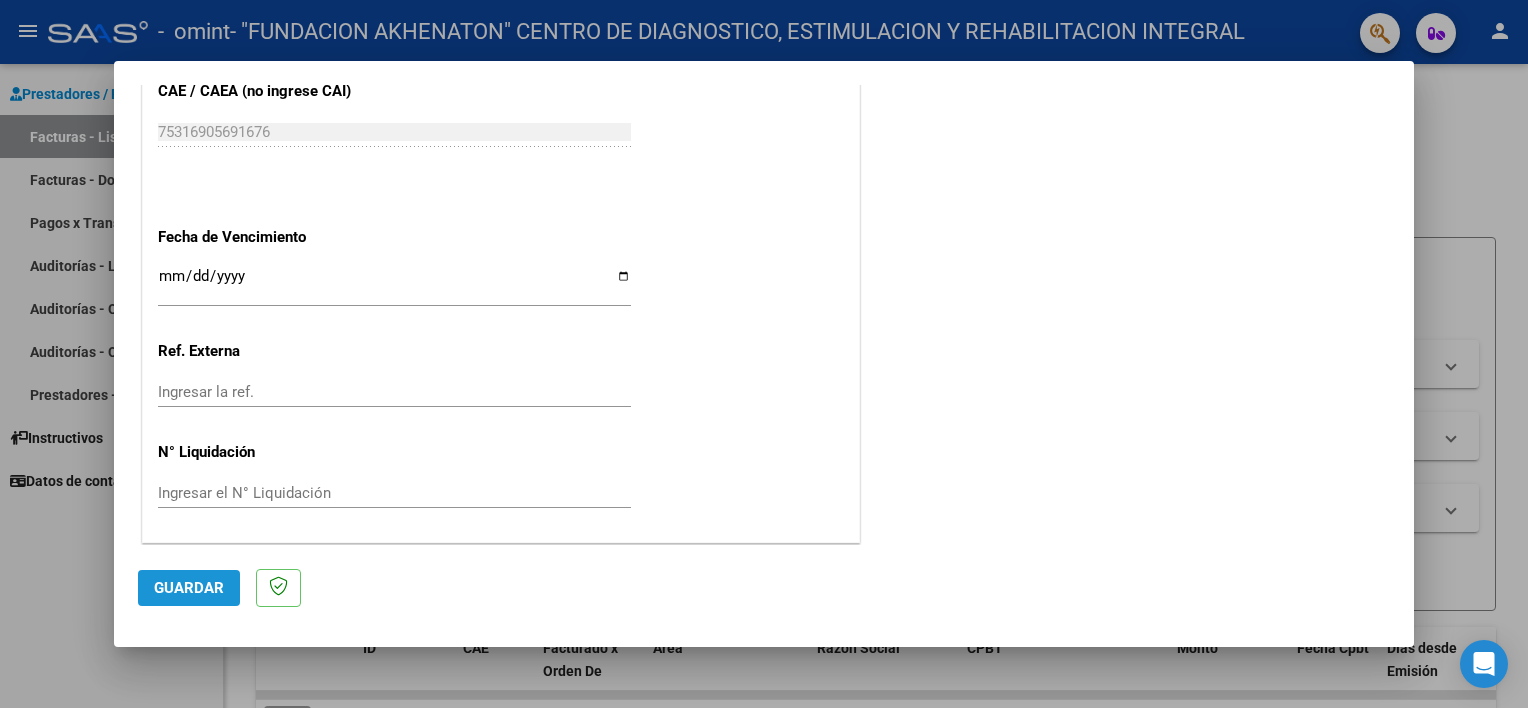 click on "Guardar" 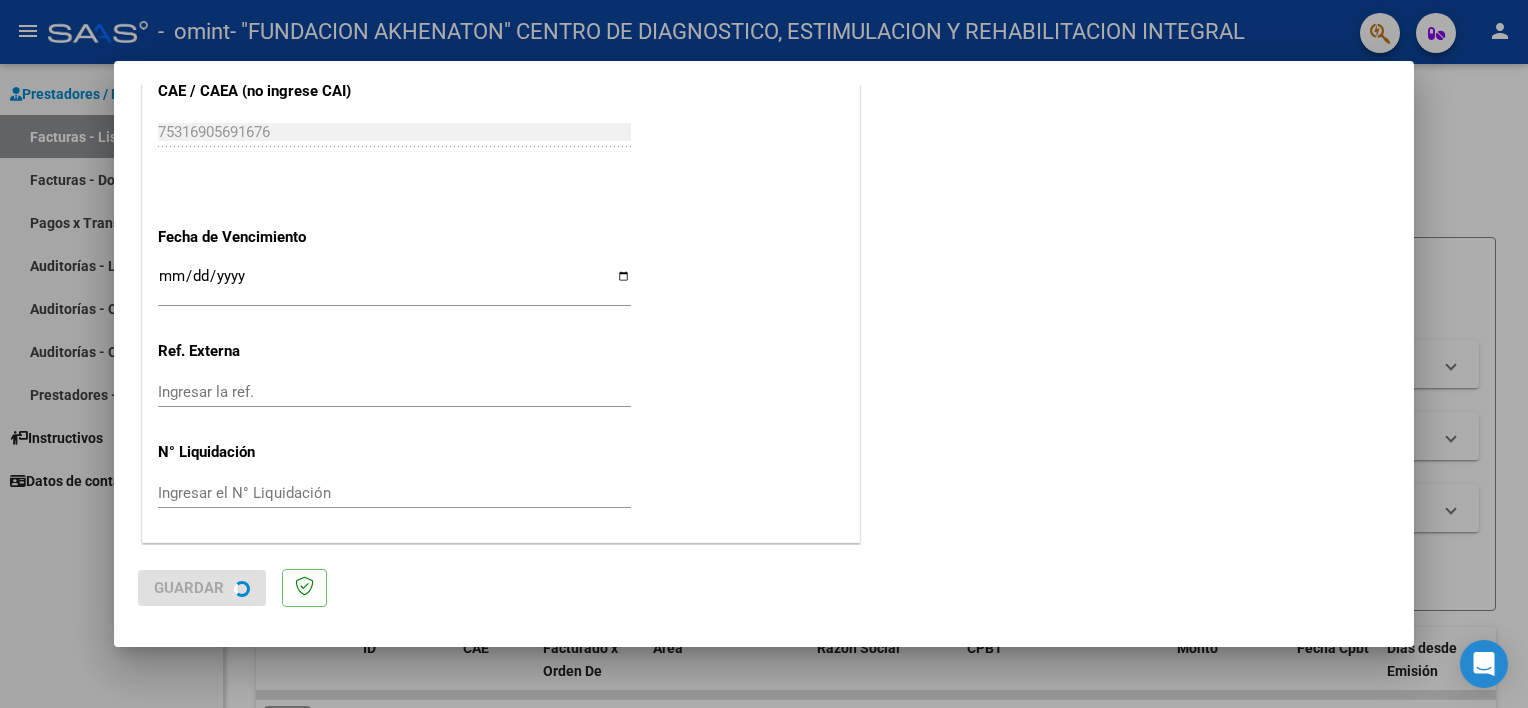 scroll, scrollTop: 0, scrollLeft: 0, axis: both 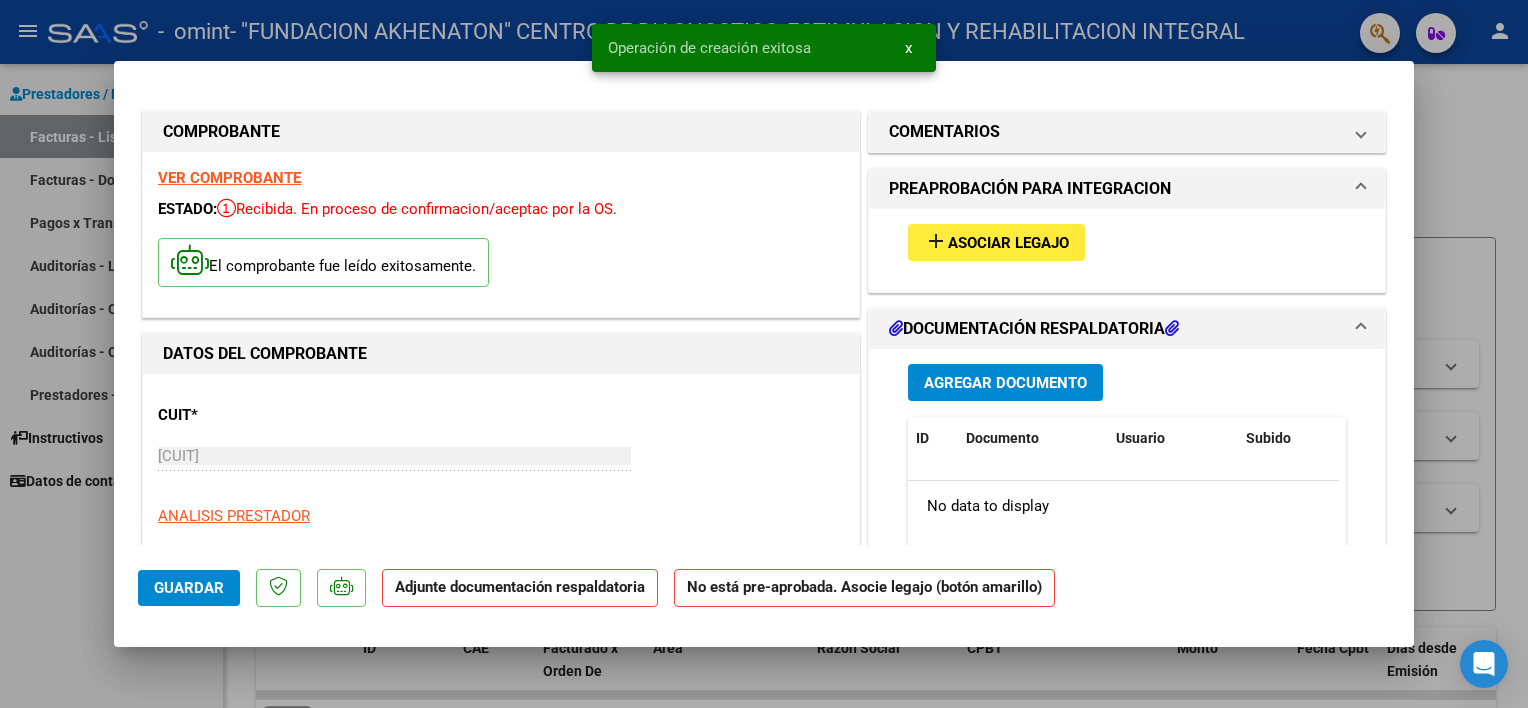 click on "add Asociar Legajo" at bounding box center [996, 242] 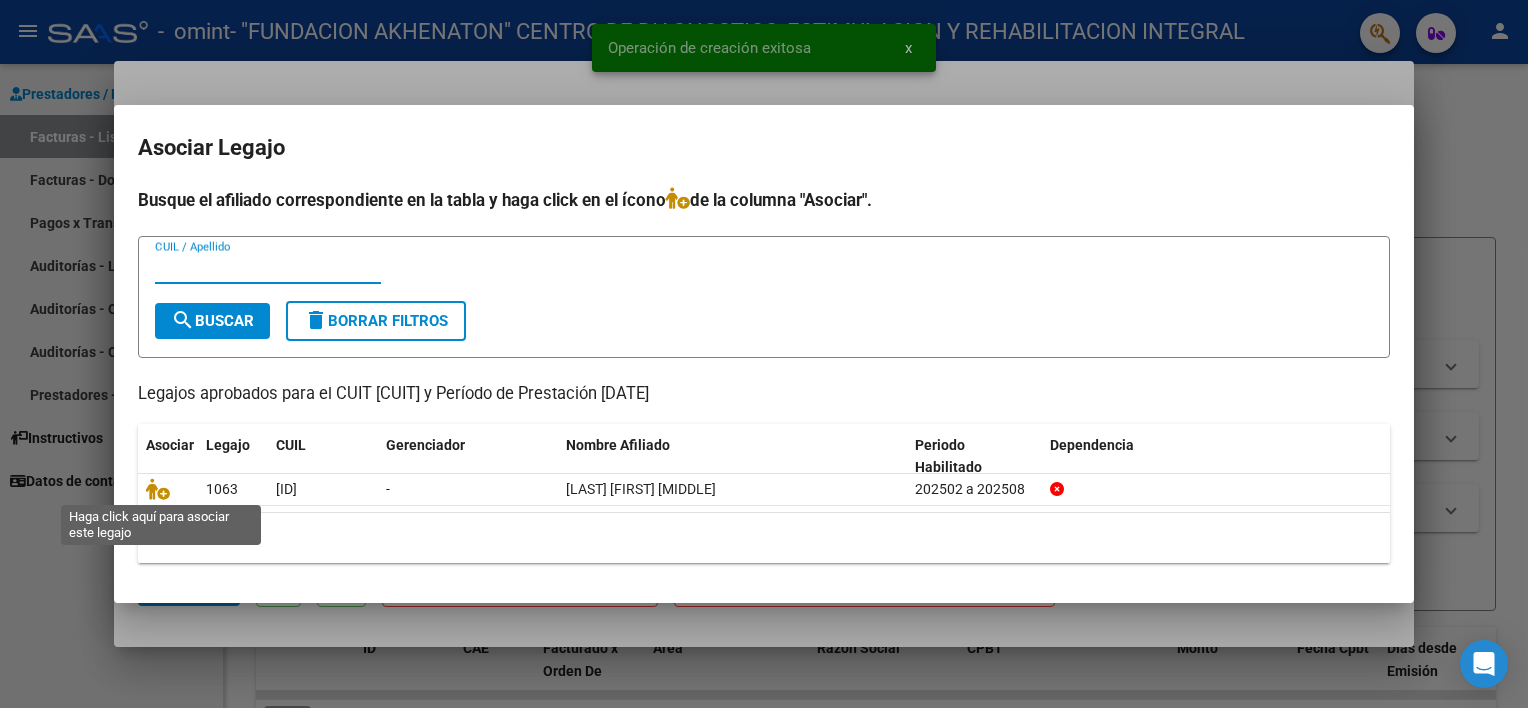 click 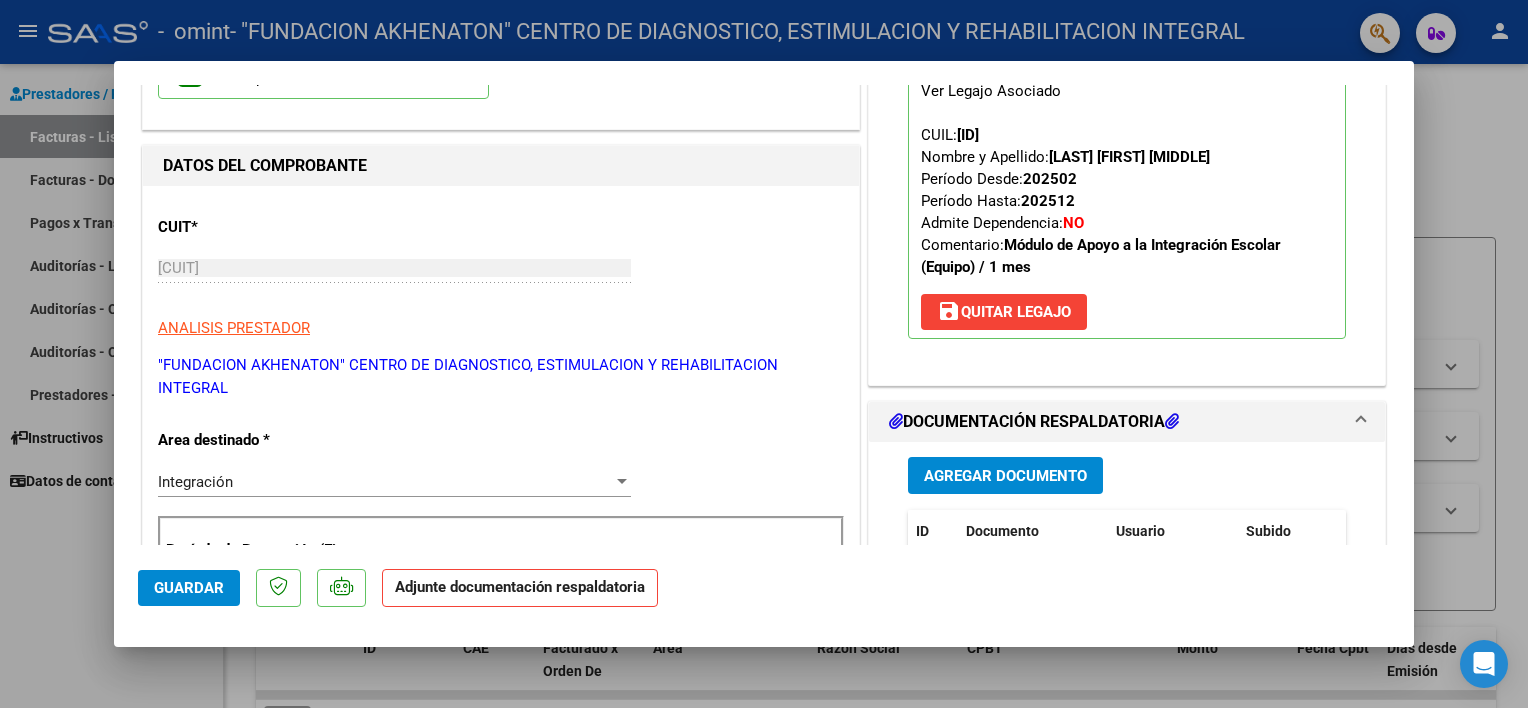 scroll, scrollTop: 200, scrollLeft: 0, axis: vertical 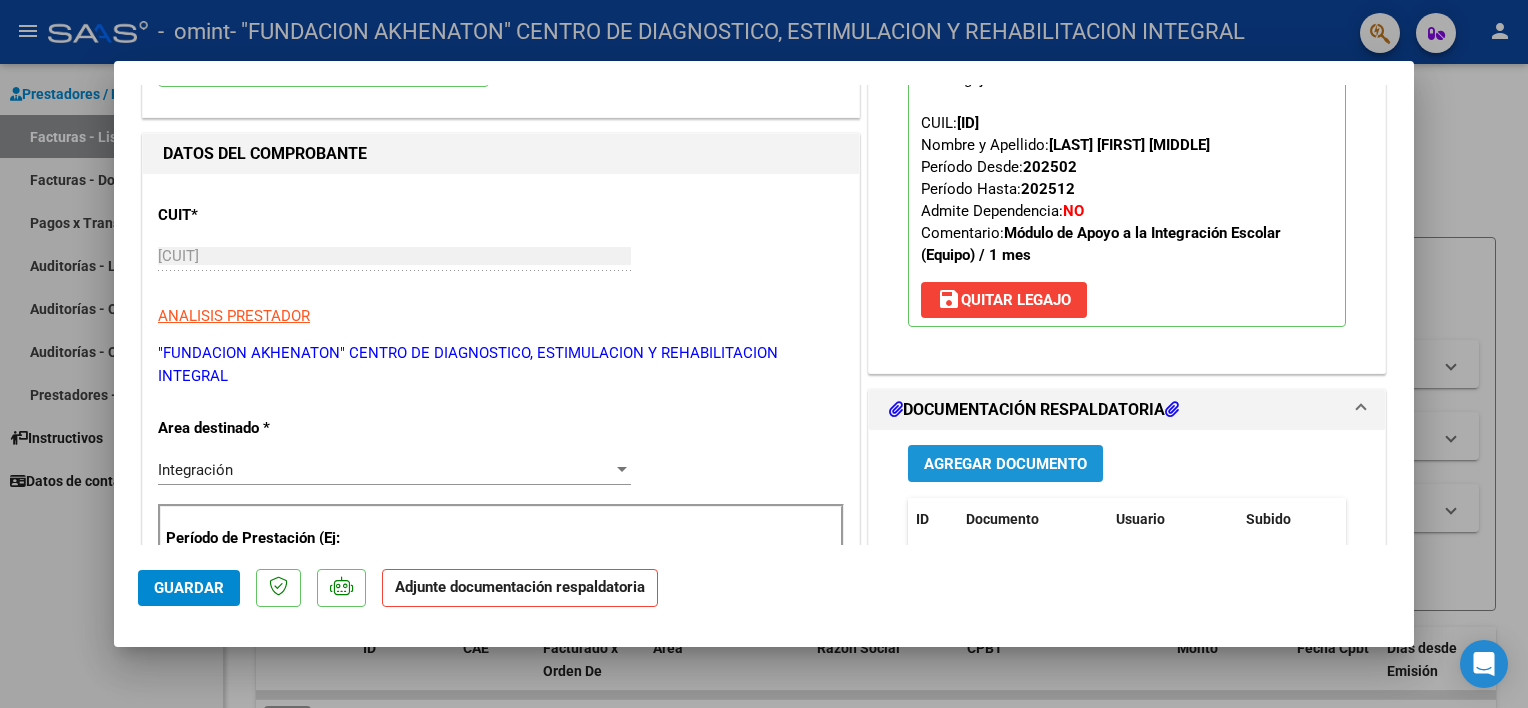 click on "Agregar Documento" at bounding box center [1005, 464] 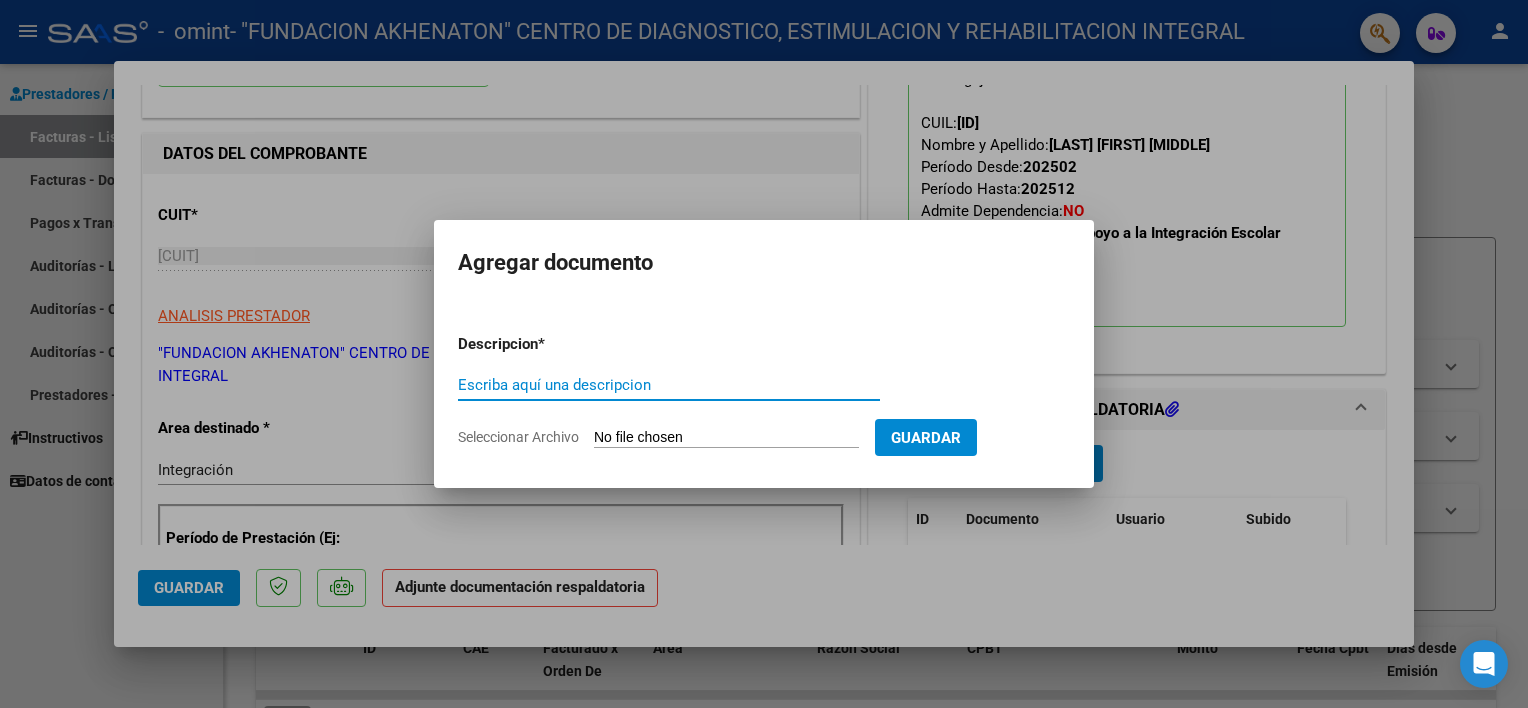 click on "Seleccionar Archivo" at bounding box center (726, 438) 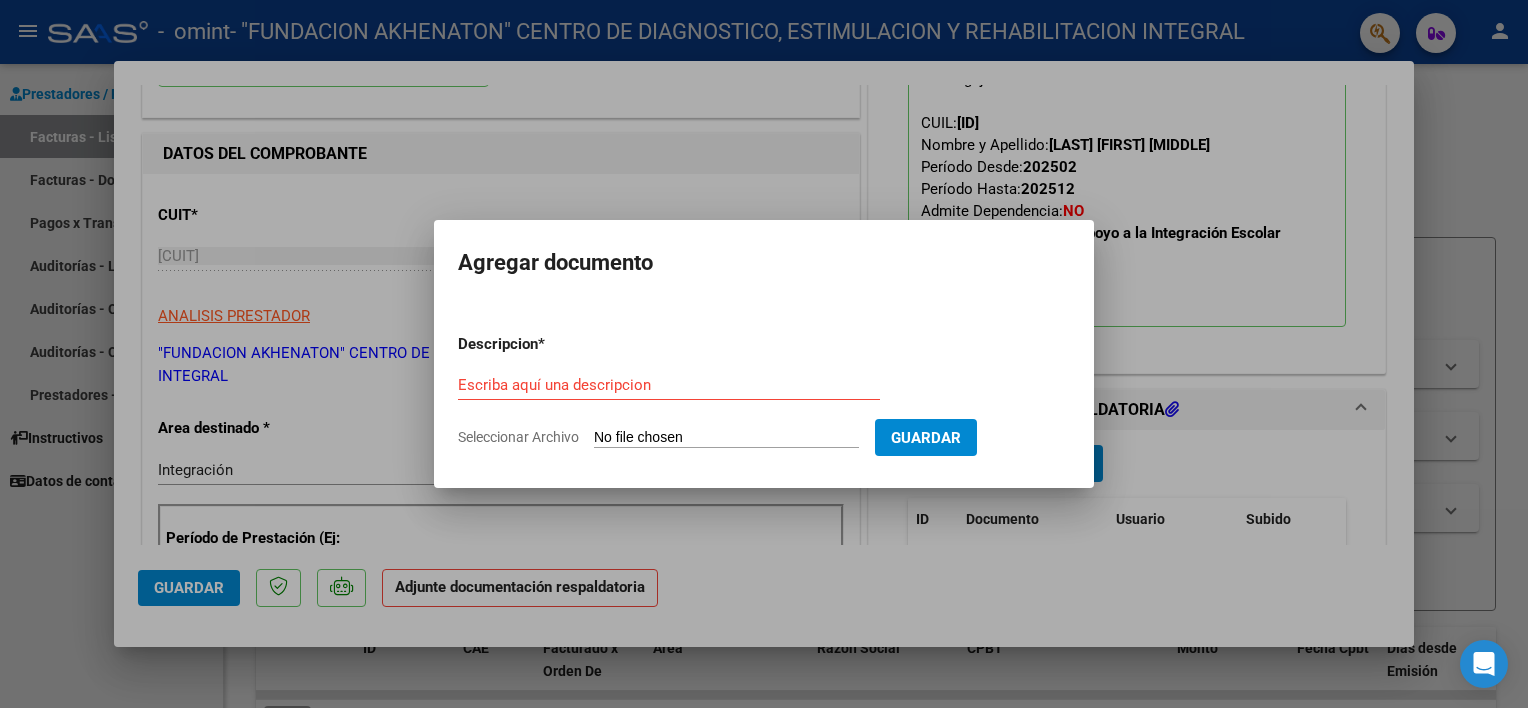 type on "C:\fakepath\PA MAIE IA LUDUEÑA JULIO.pdf" 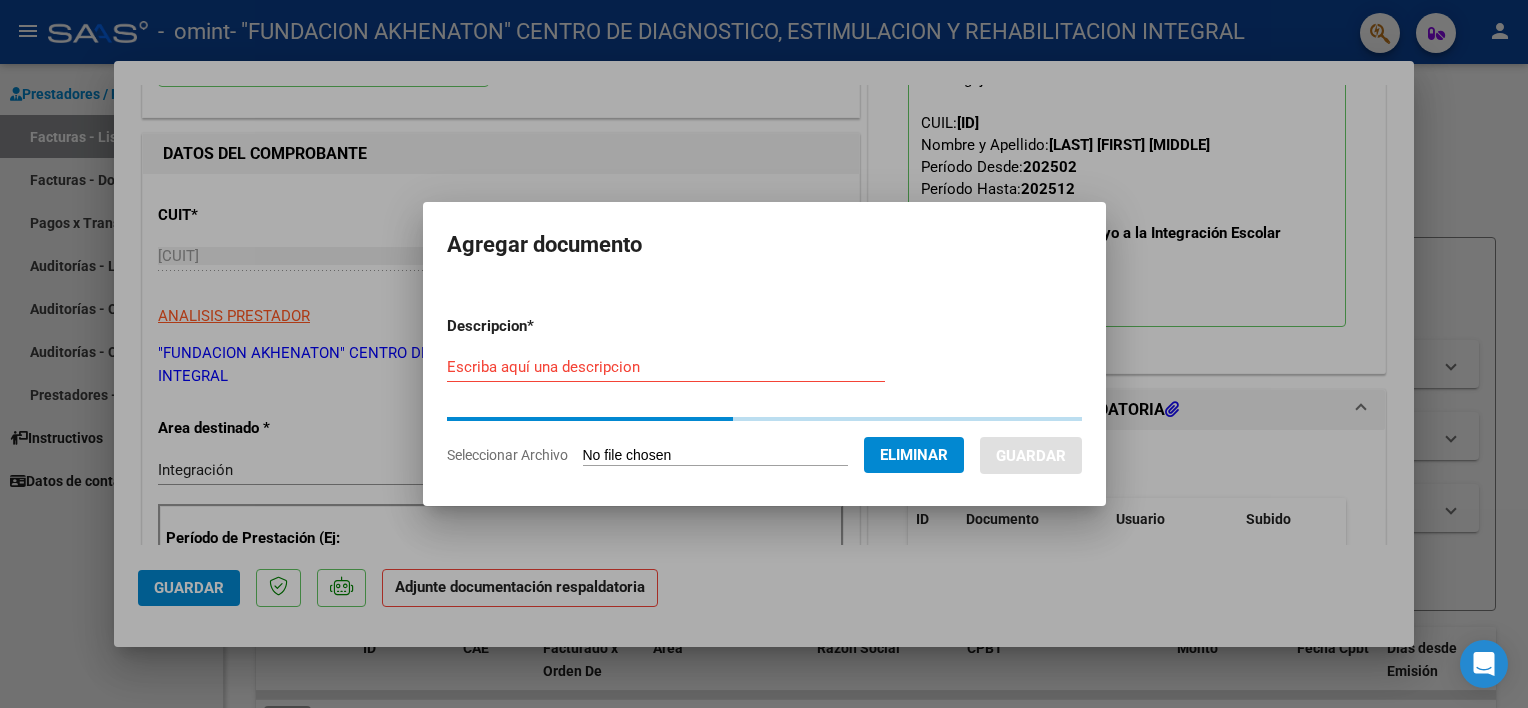 click on "Escriba aquí una descripcion" at bounding box center (666, 367) 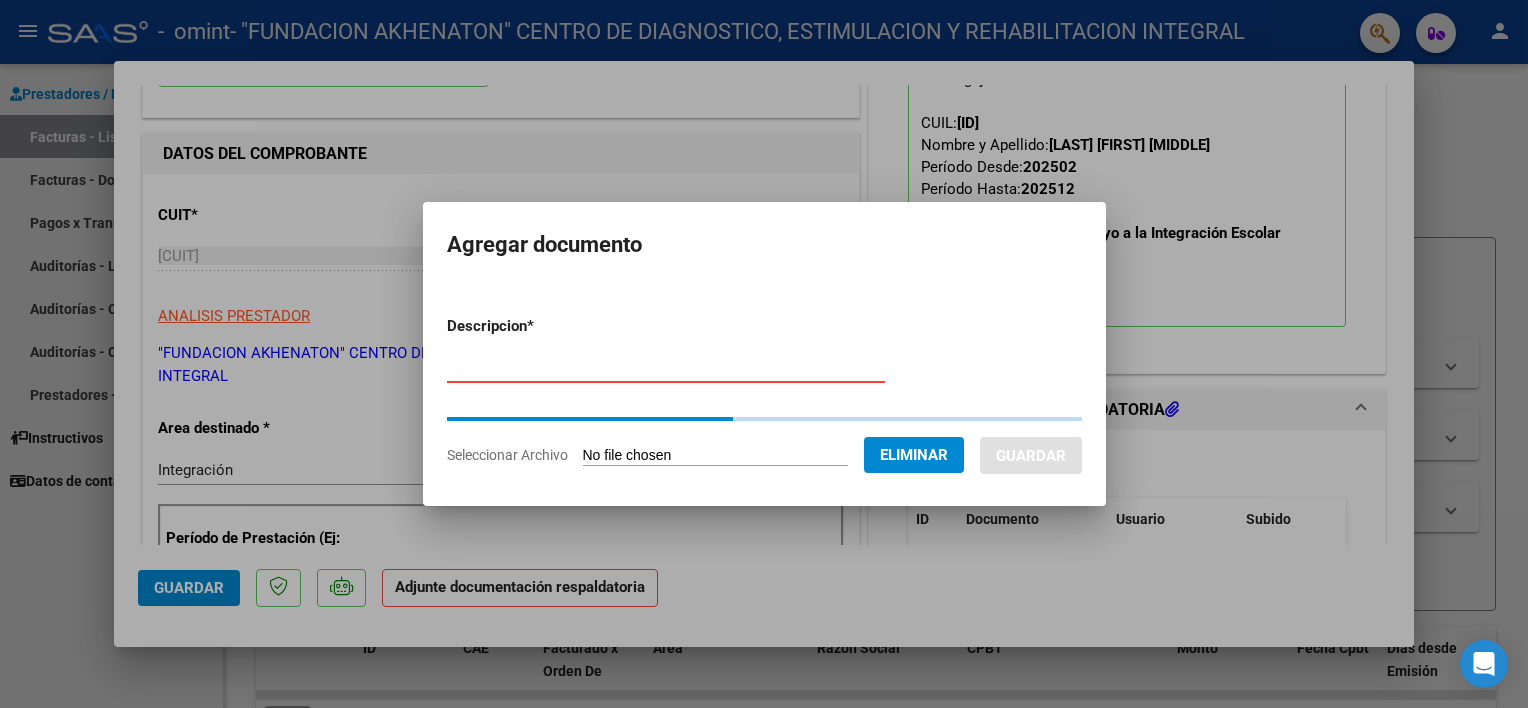 type on "PLANILLA DE ASISTENCIA INTRAAULICA" 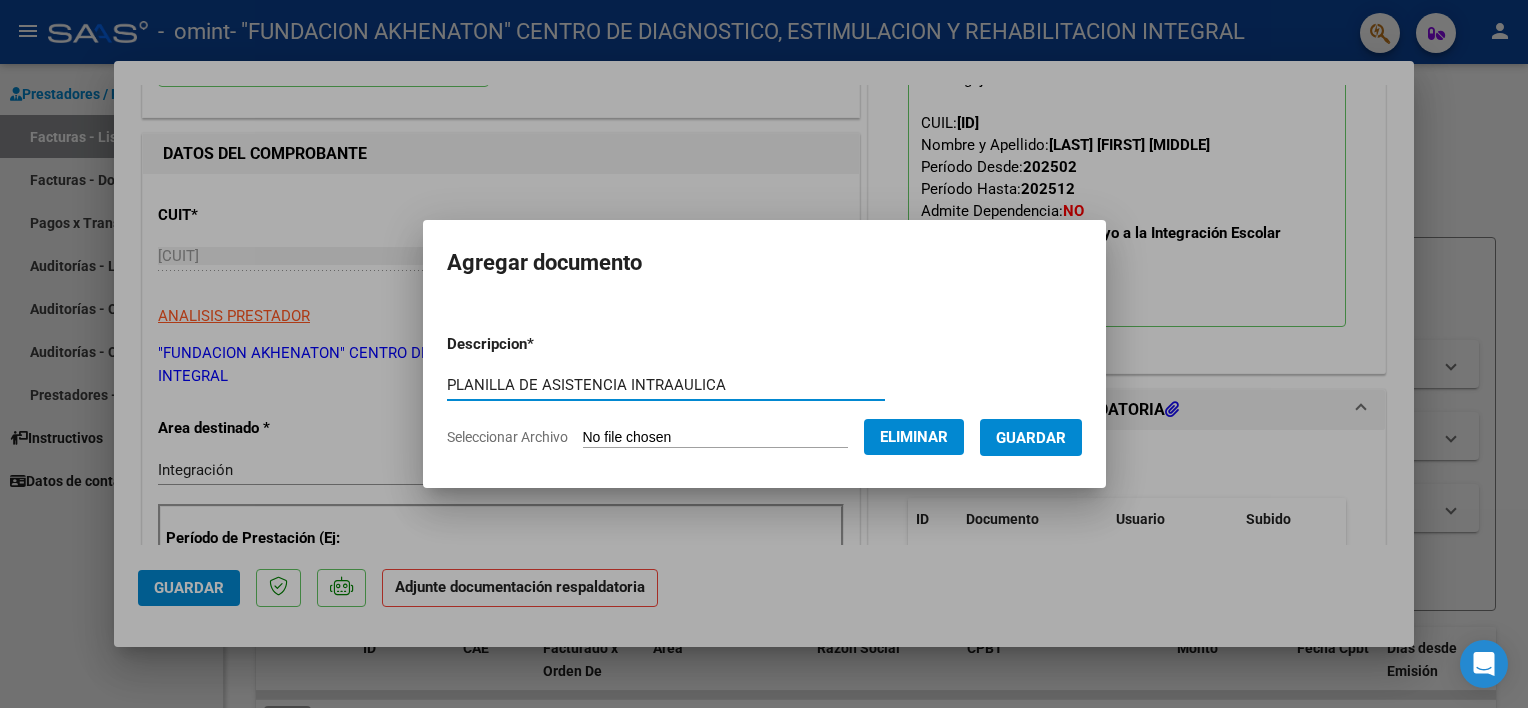 click on "Guardar" at bounding box center (1031, 438) 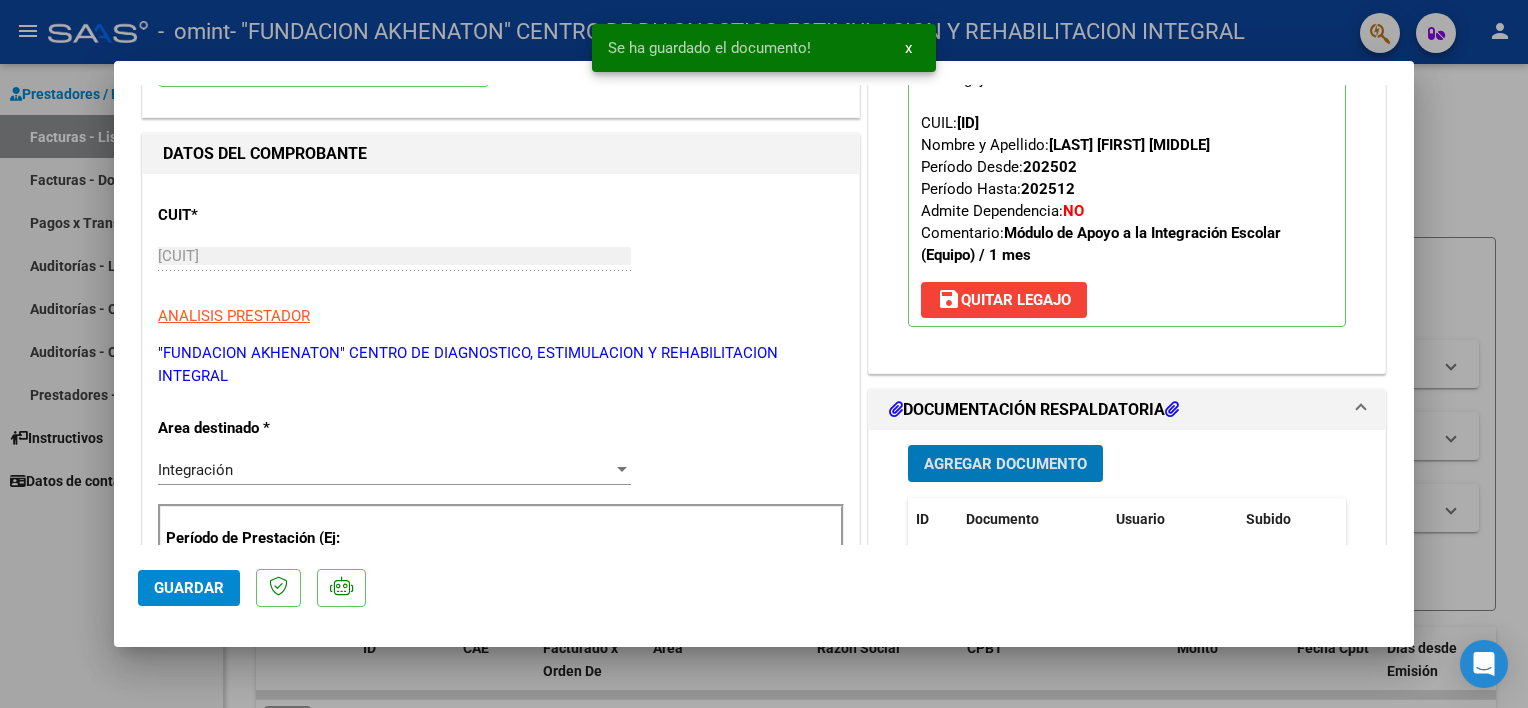click on "Agregar Documento" at bounding box center (1005, 464) 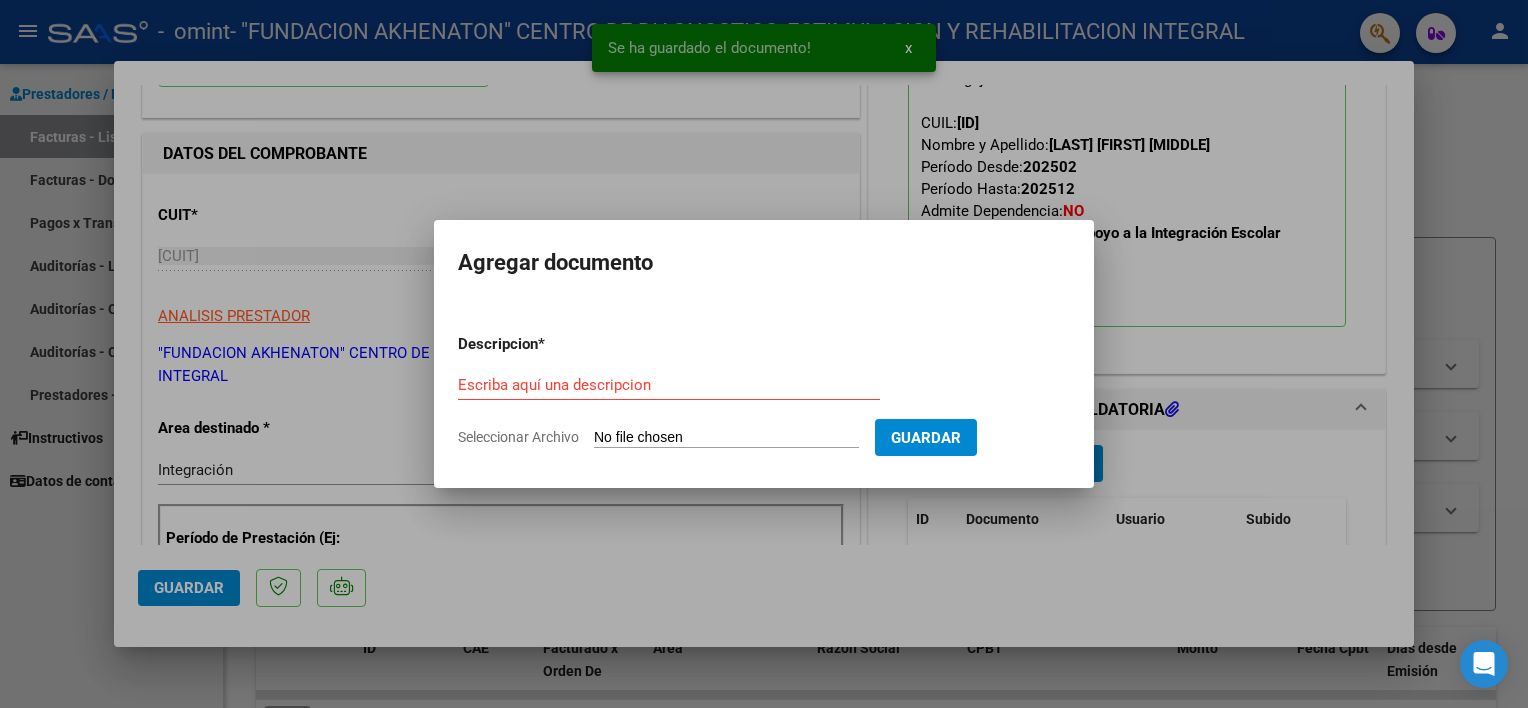 click on "Seleccionar Archivo" at bounding box center (726, 438) 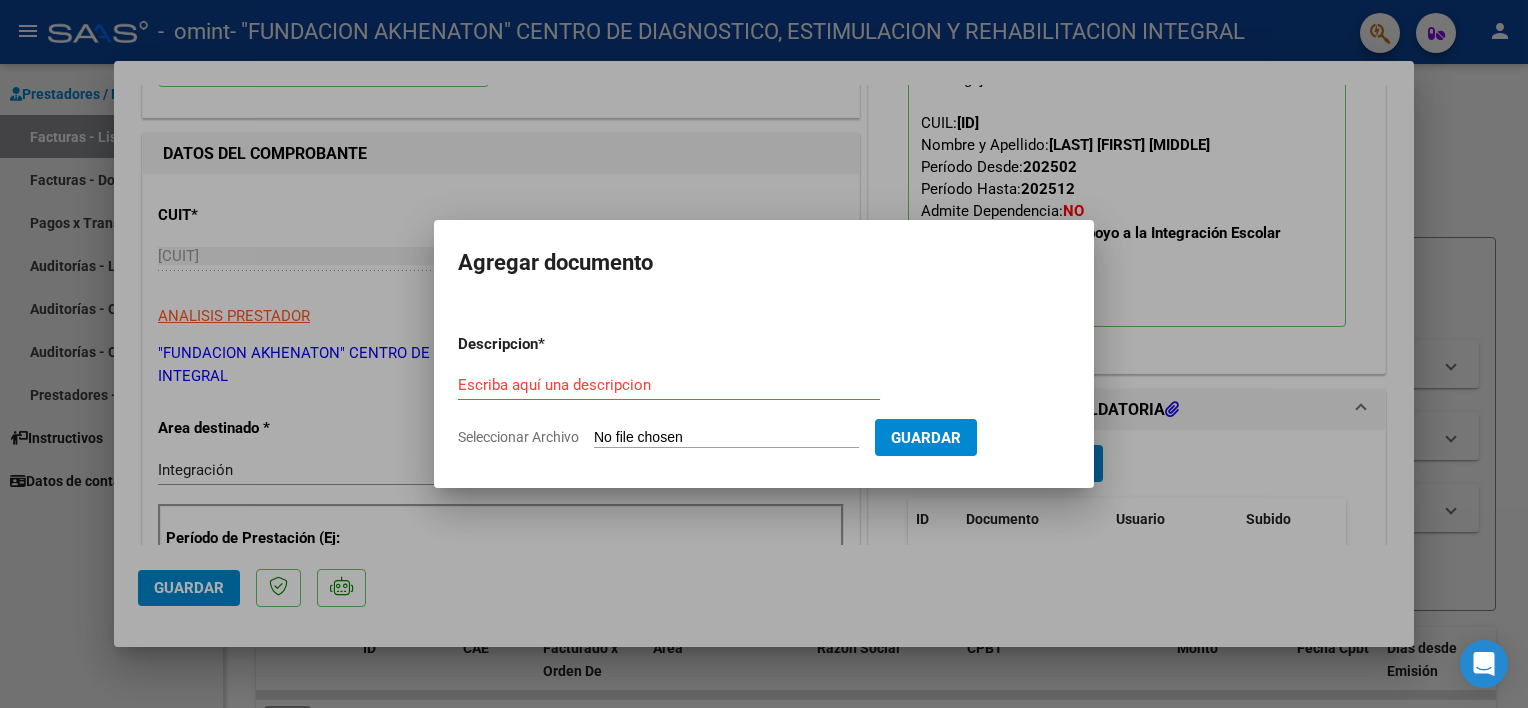 type on "C:\fakepath\PA MAIE LUDUEÑA JULIO.pdf" 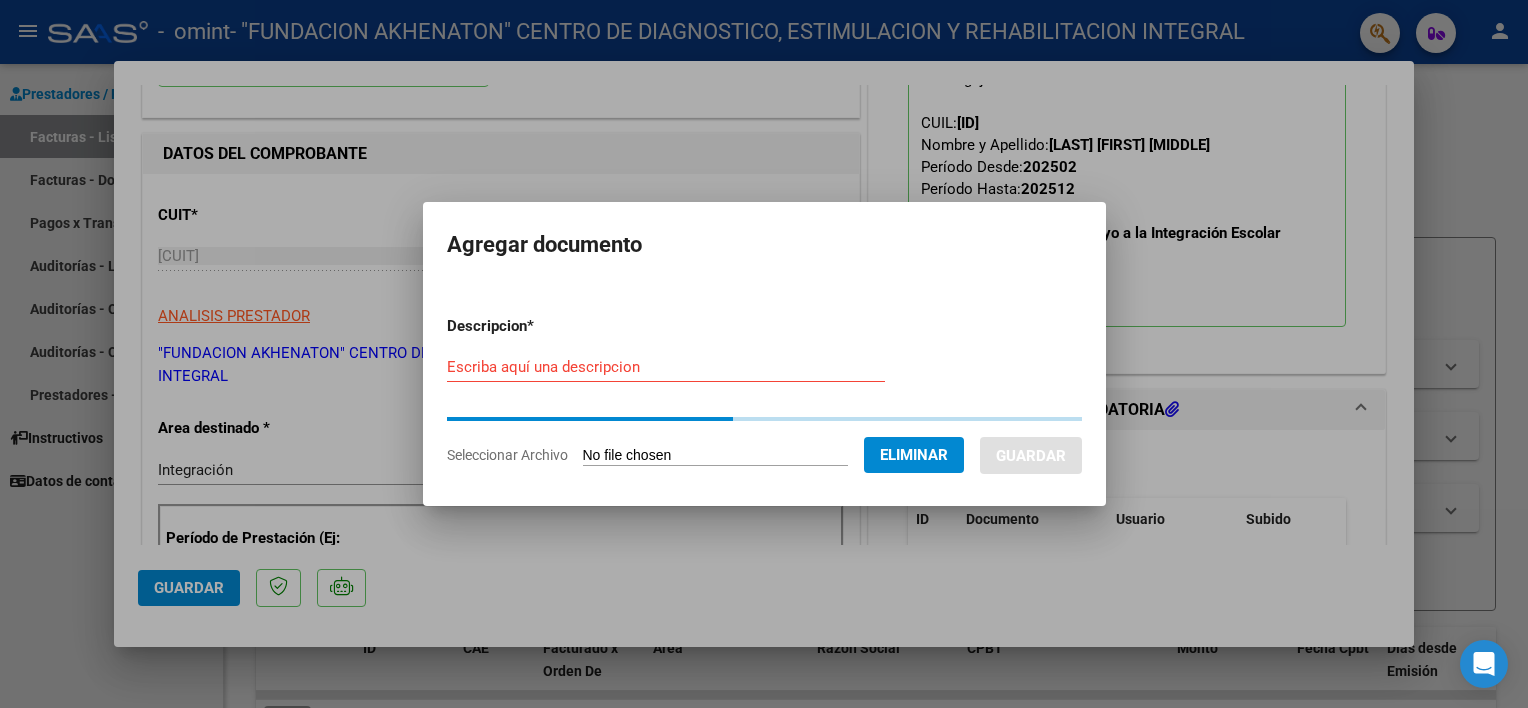 click on "Escriba aquí una descripcion" at bounding box center [666, 367] 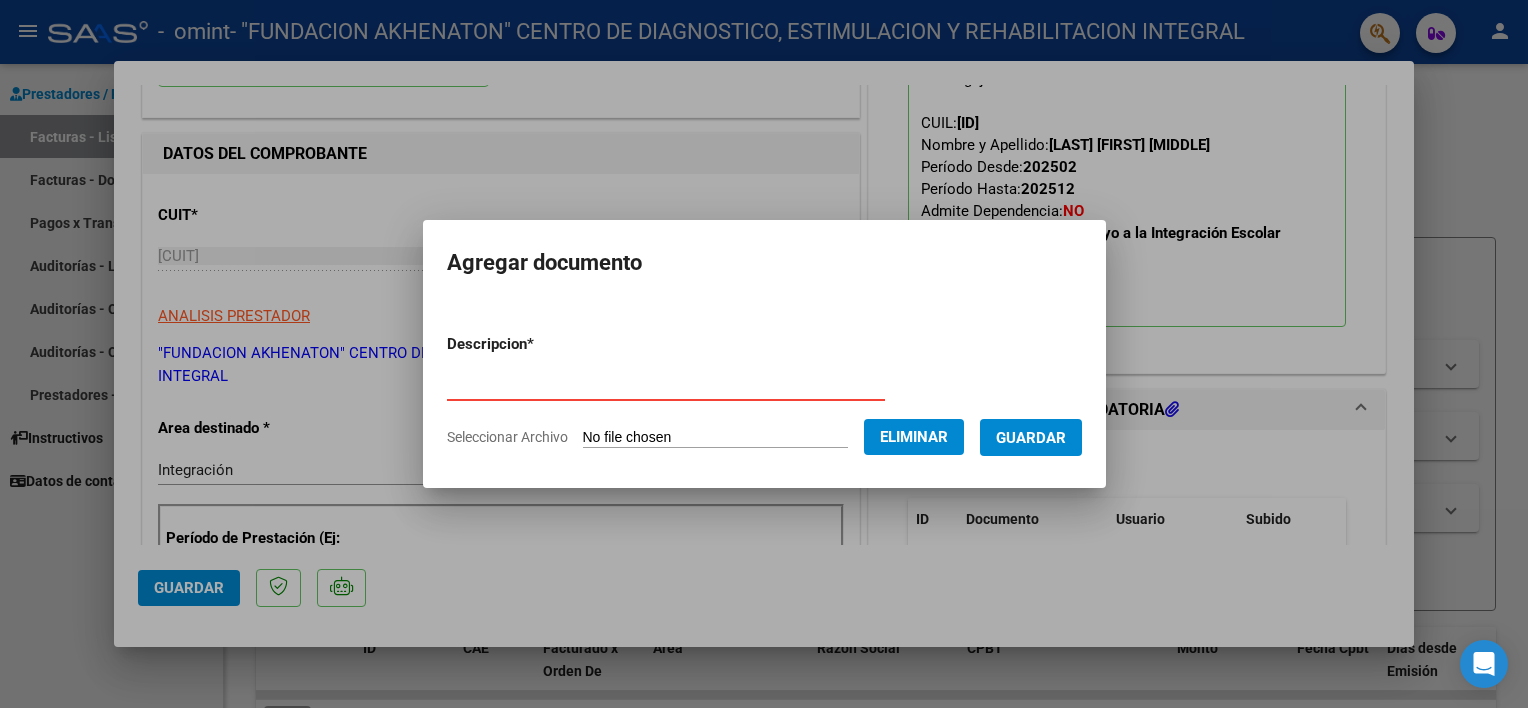 type on "PLANILLA DE ASISTENCIA EXTRAAULICA" 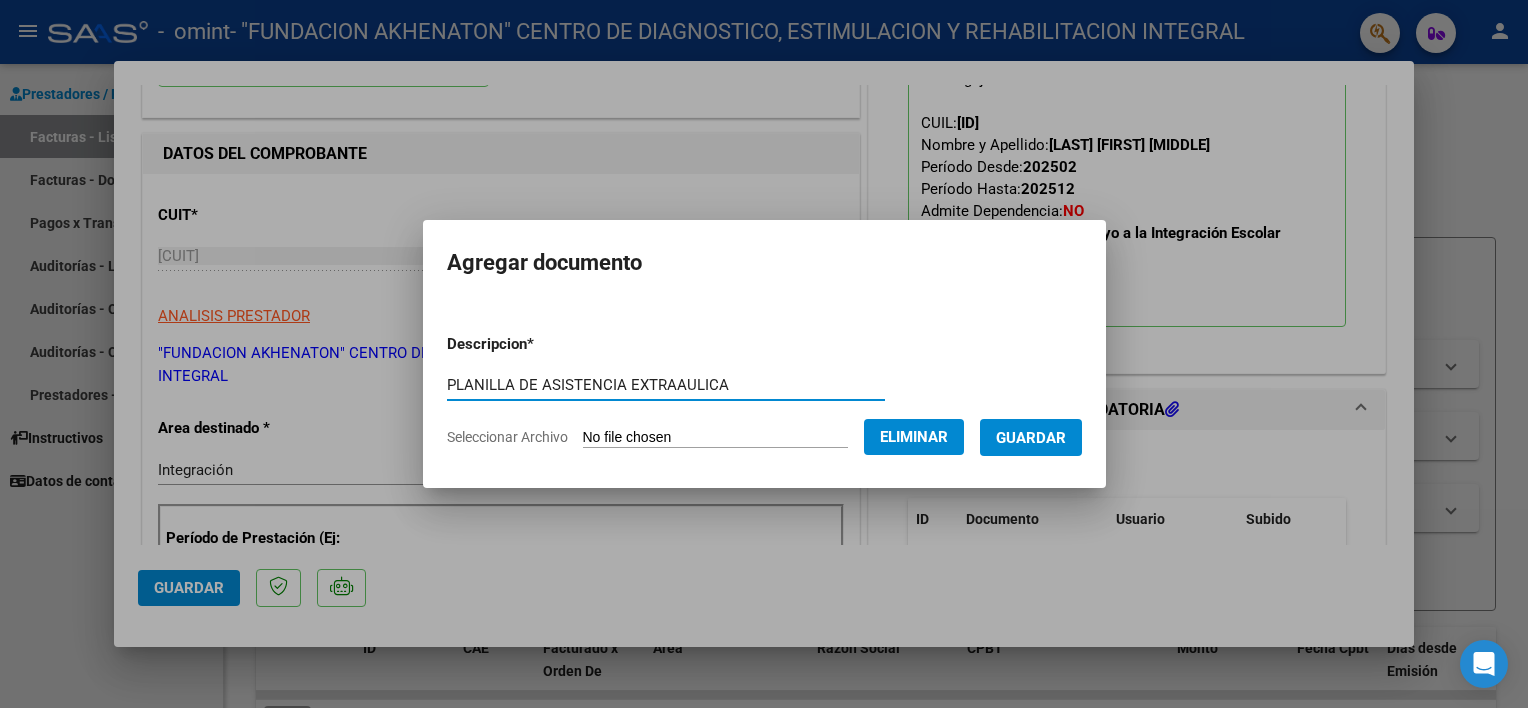 click on "Guardar" at bounding box center [1031, 438] 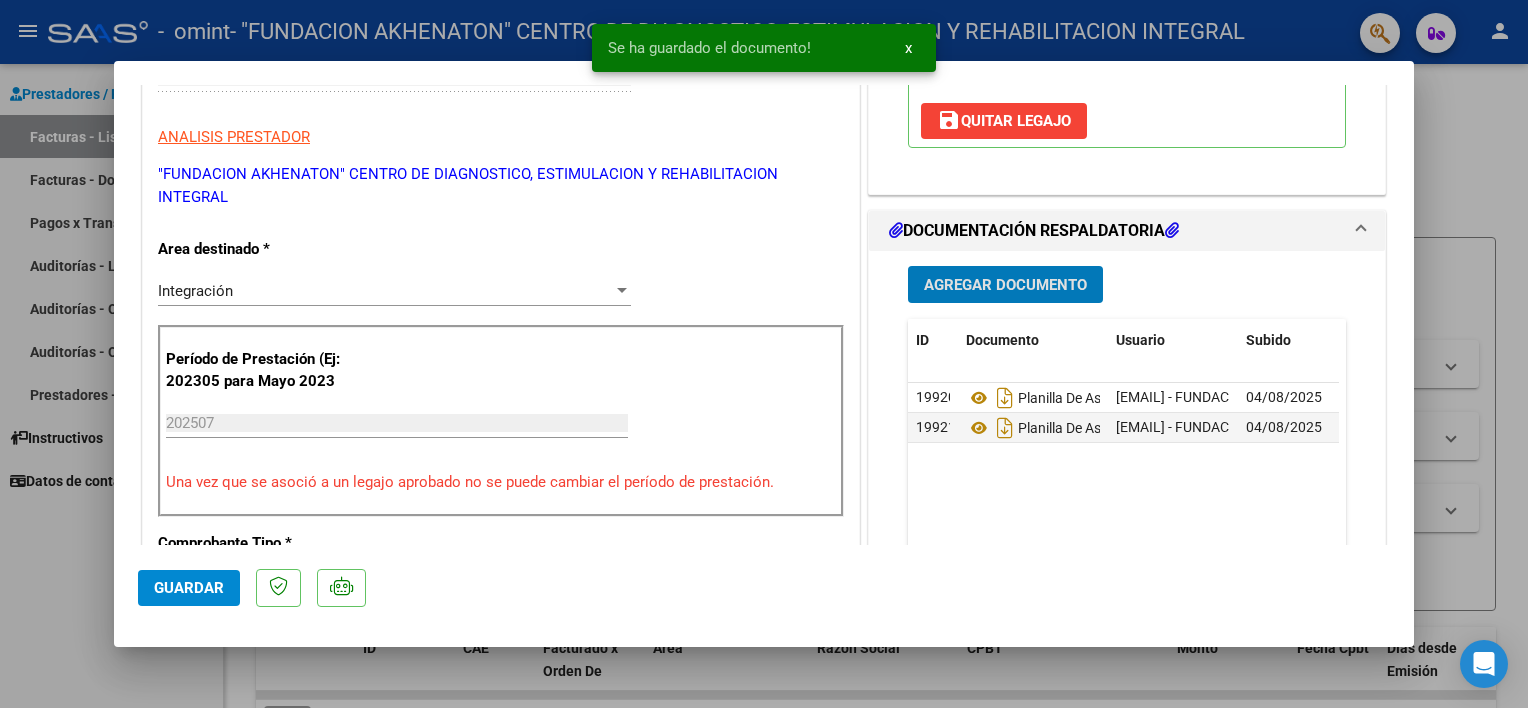 scroll, scrollTop: 400, scrollLeft: 0, axis: vertical 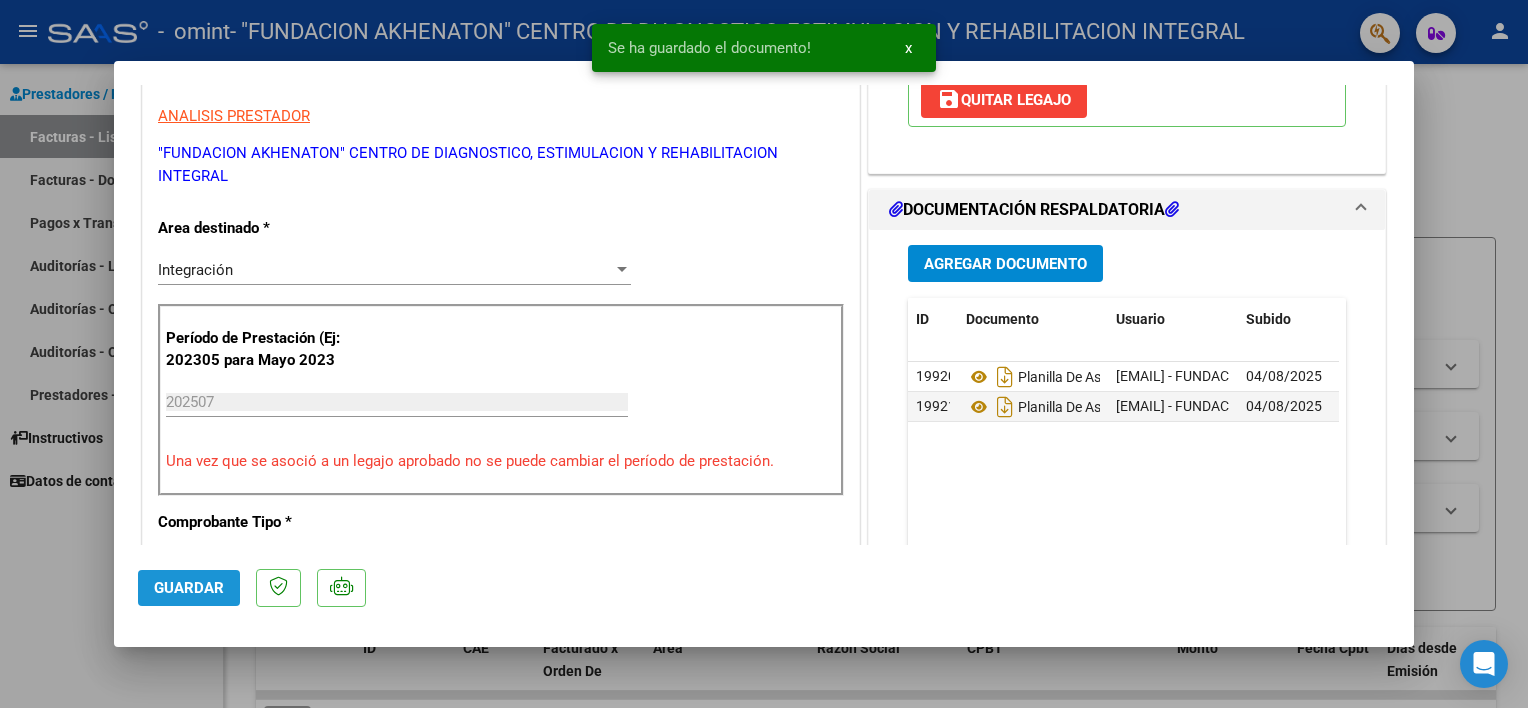 click on "Guardar" 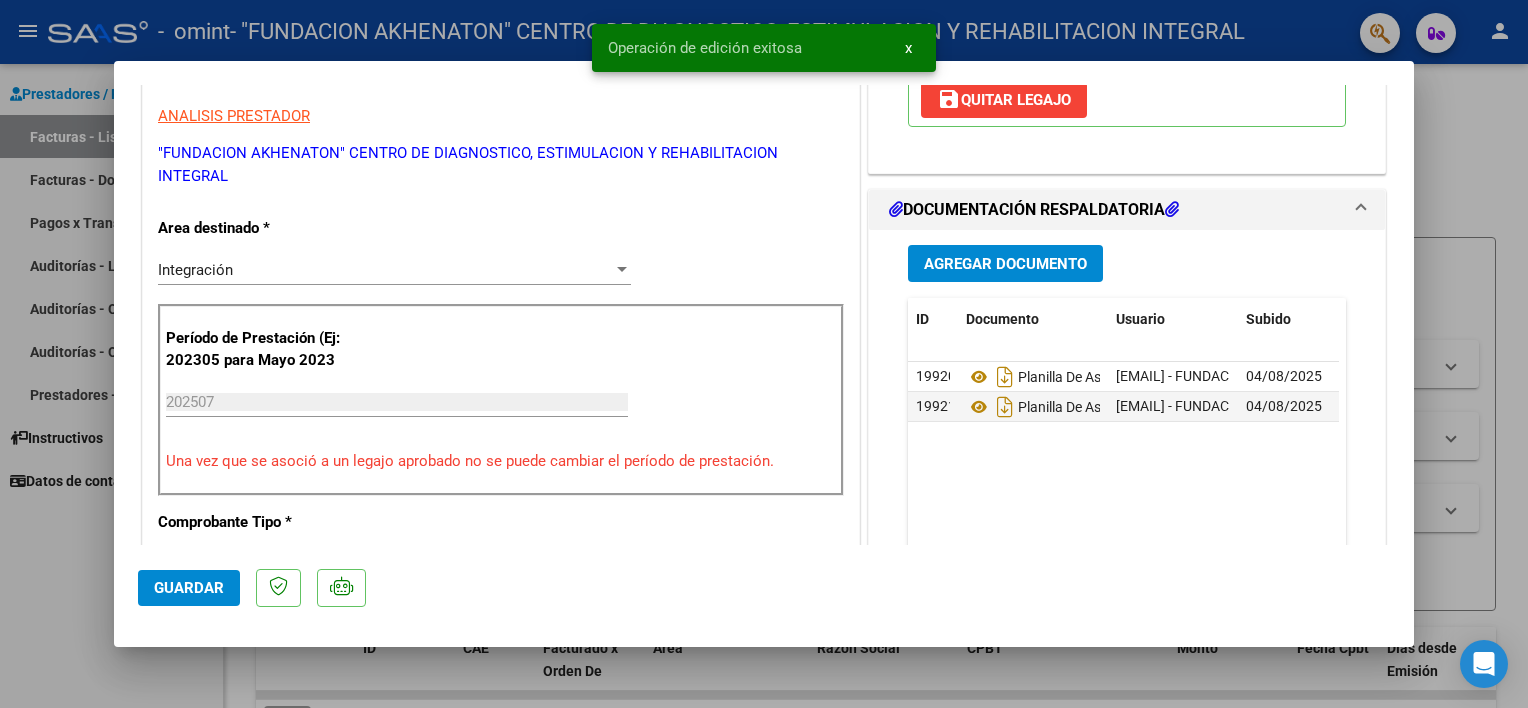 type 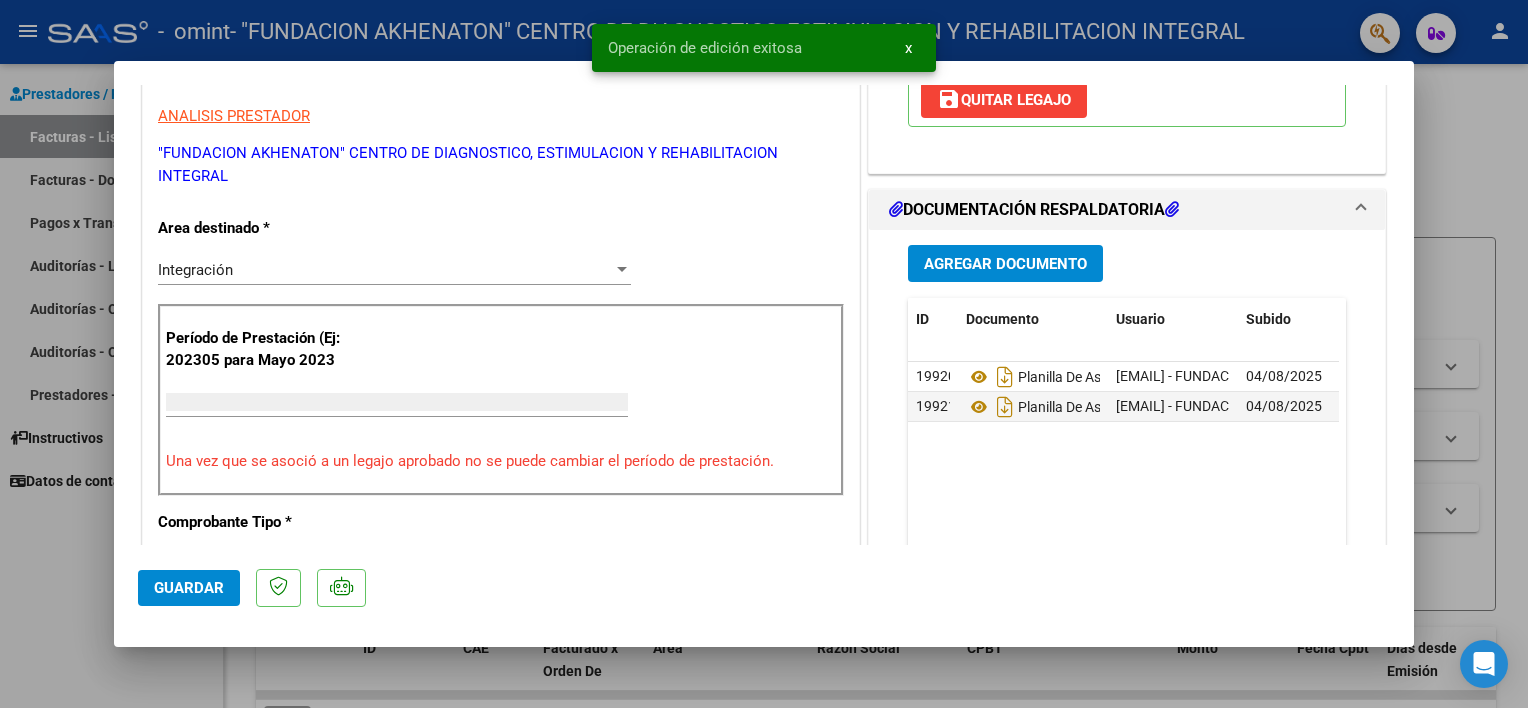 scroll, scrollTop: 339, scrollLeft: 0, axis: vertical 